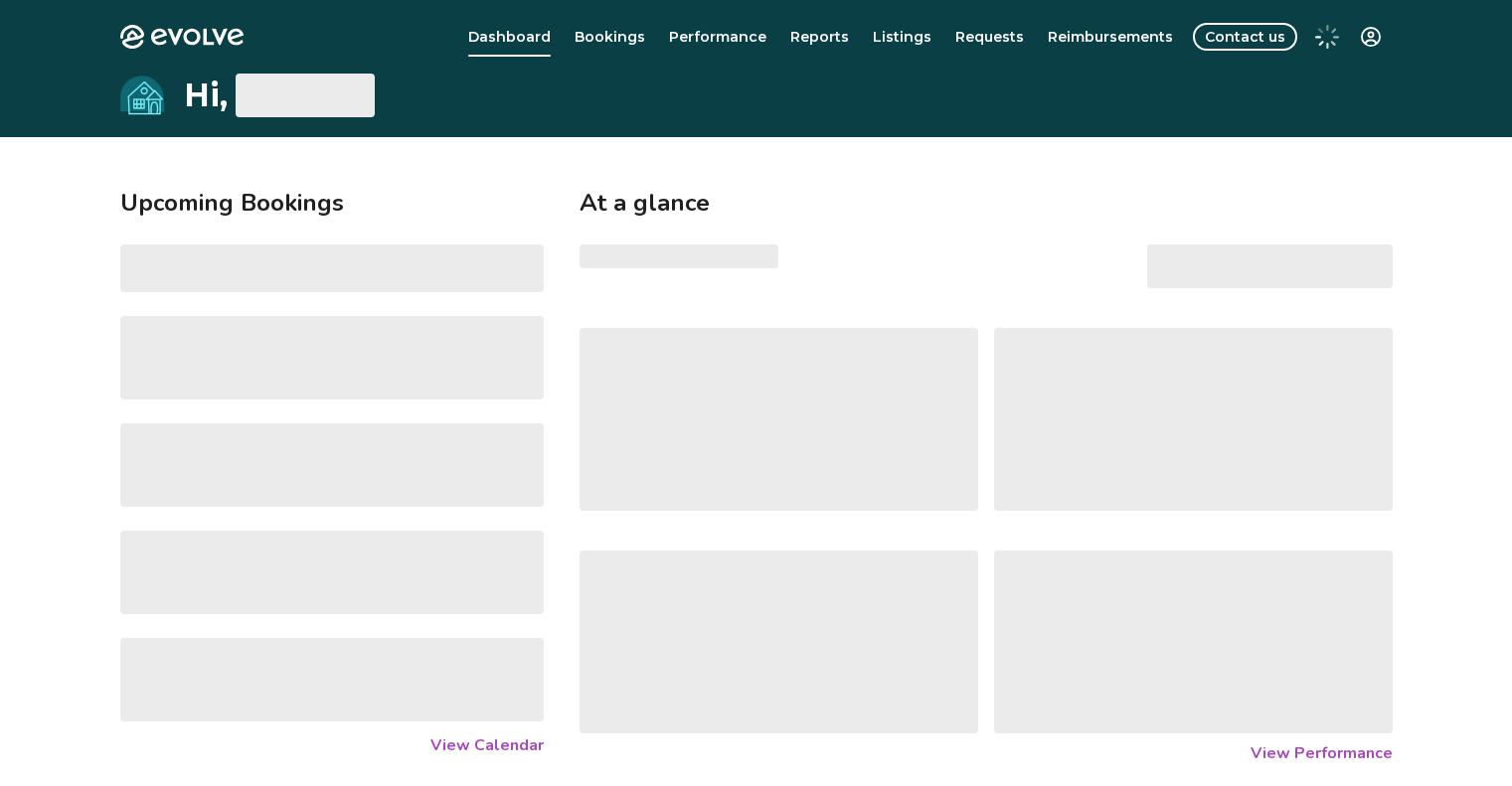 scroll, scrollTop: 0, scrollLeft: 0, axis: both 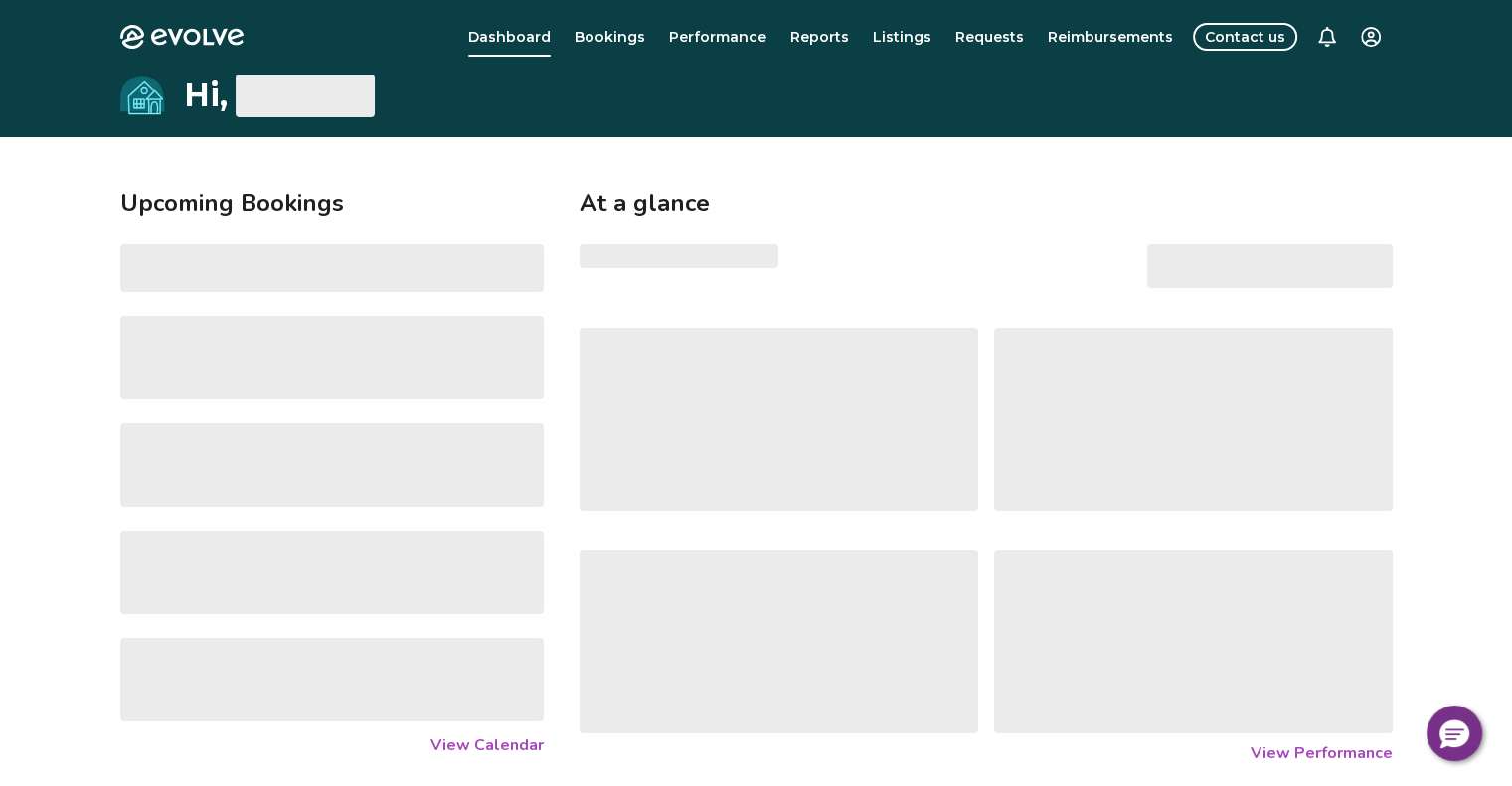 click on "Bookings" at bounding box center (609, 37) 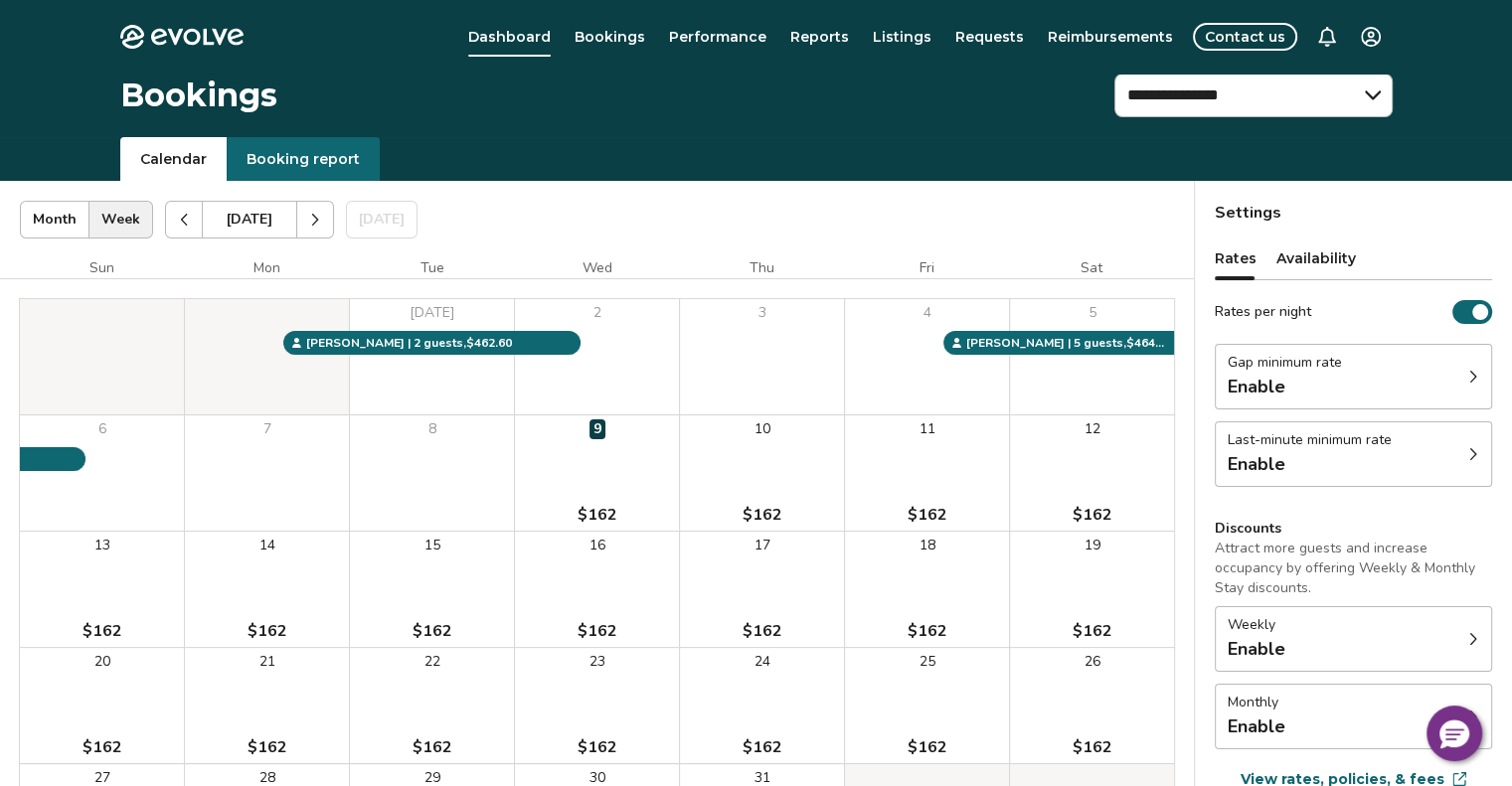 click on "Booking report" at bounding box center (303, 159) 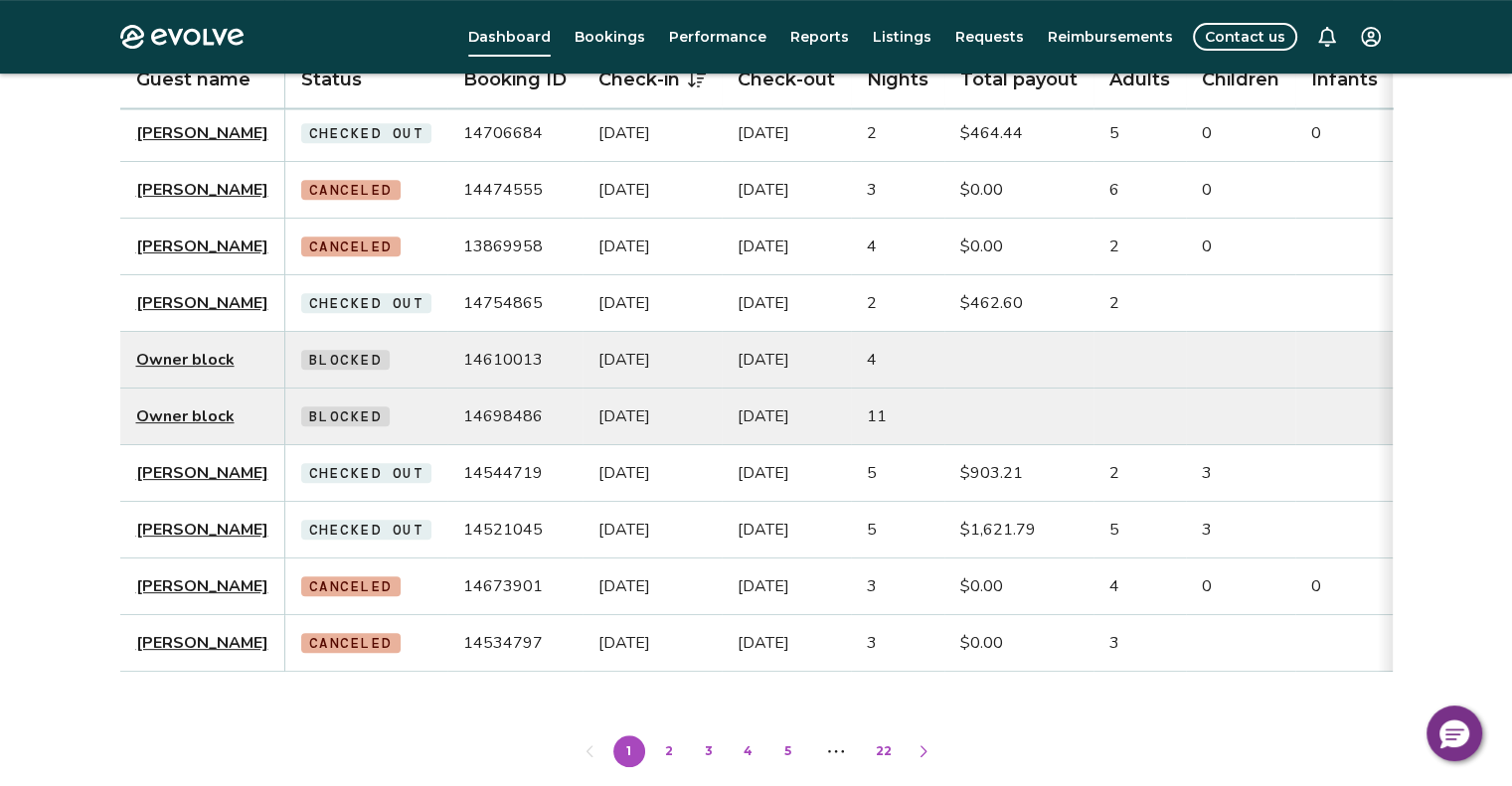 scroll, scrollTop: 795, scrollLeft: 0, axis: vertical 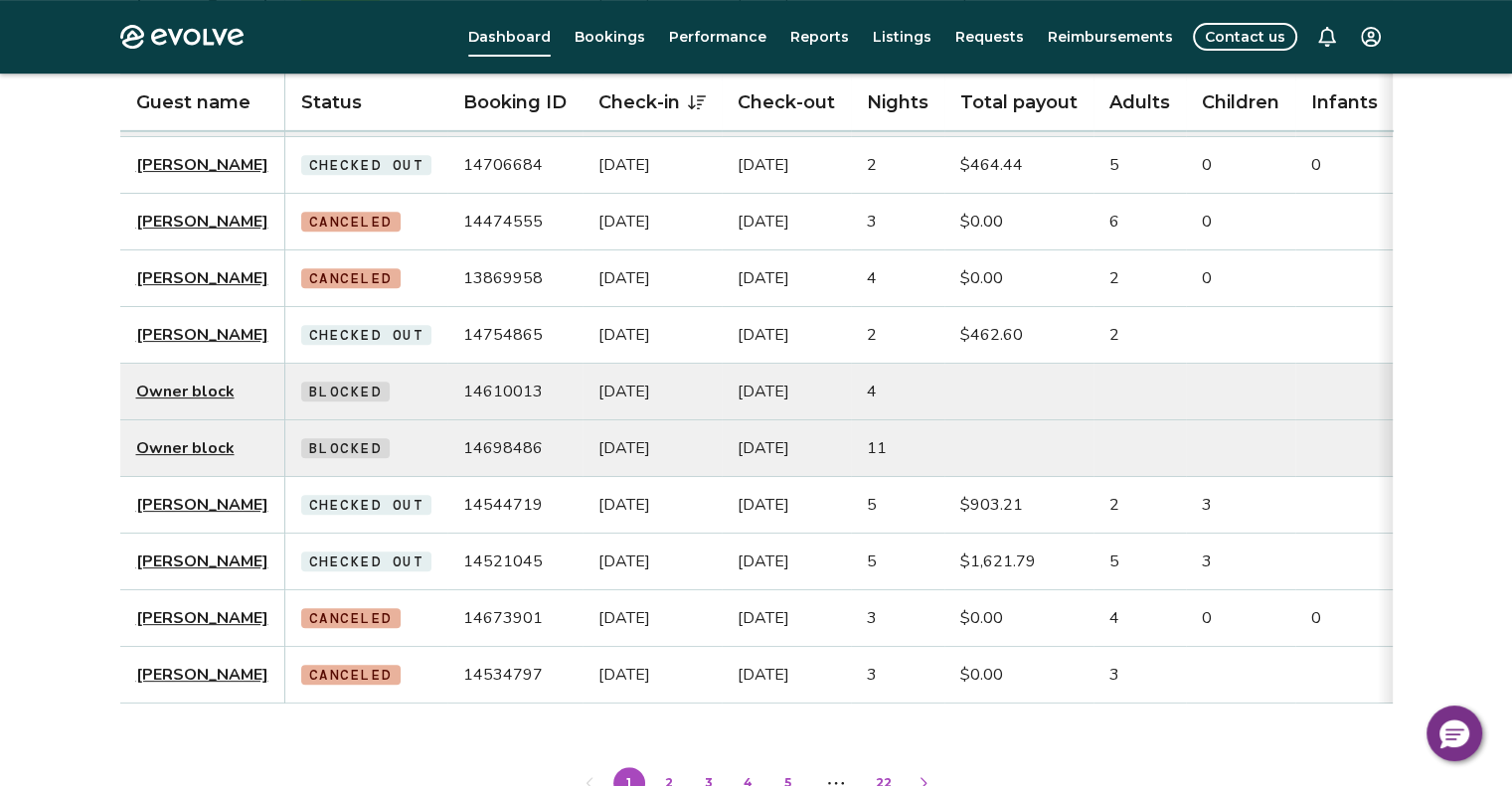 click on "[PERSON_NAME]" at bounding box center [202, 335] 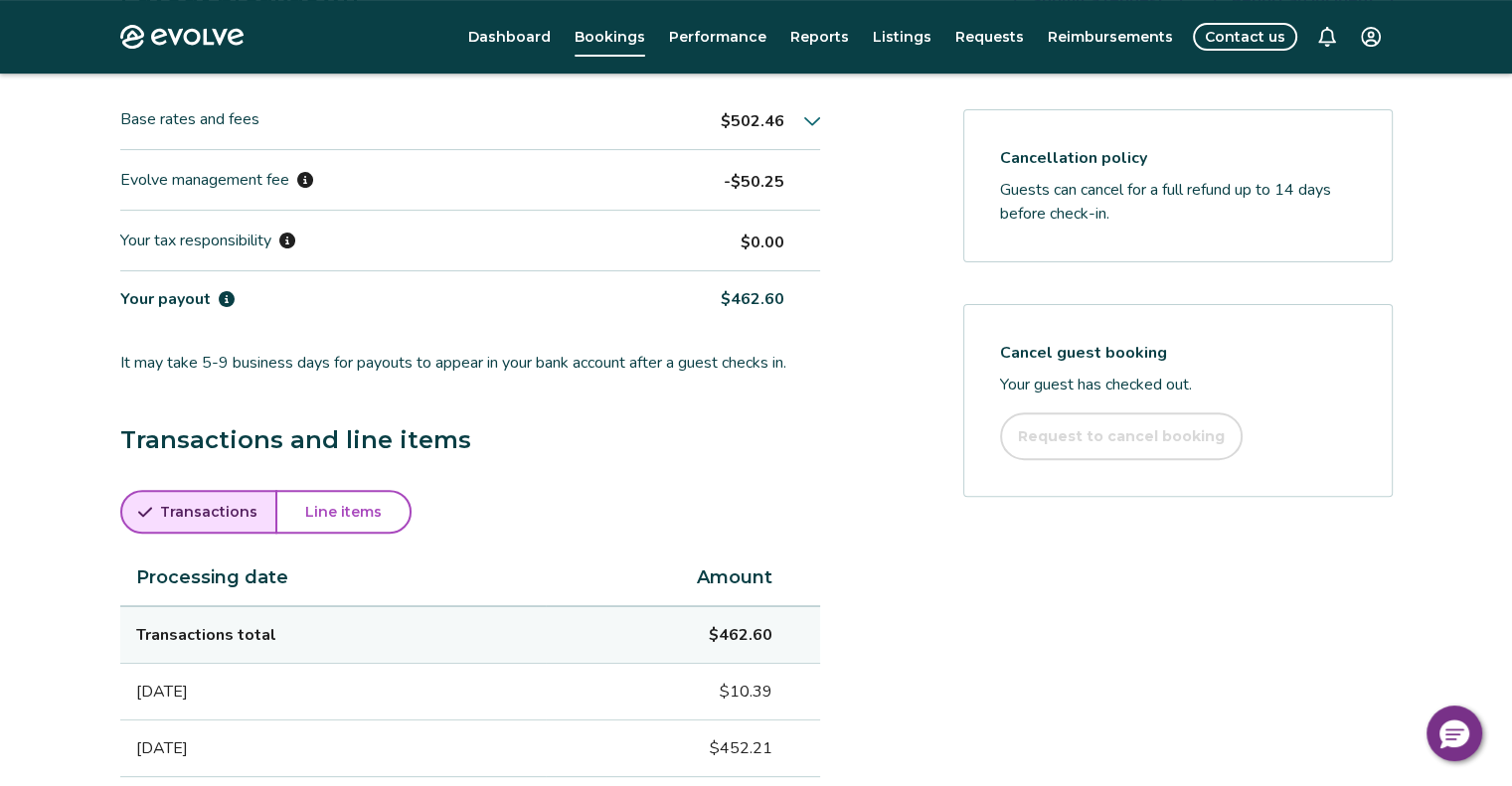 scroll, scrollTop: 738, scrollLeft: 0, axis: vertical 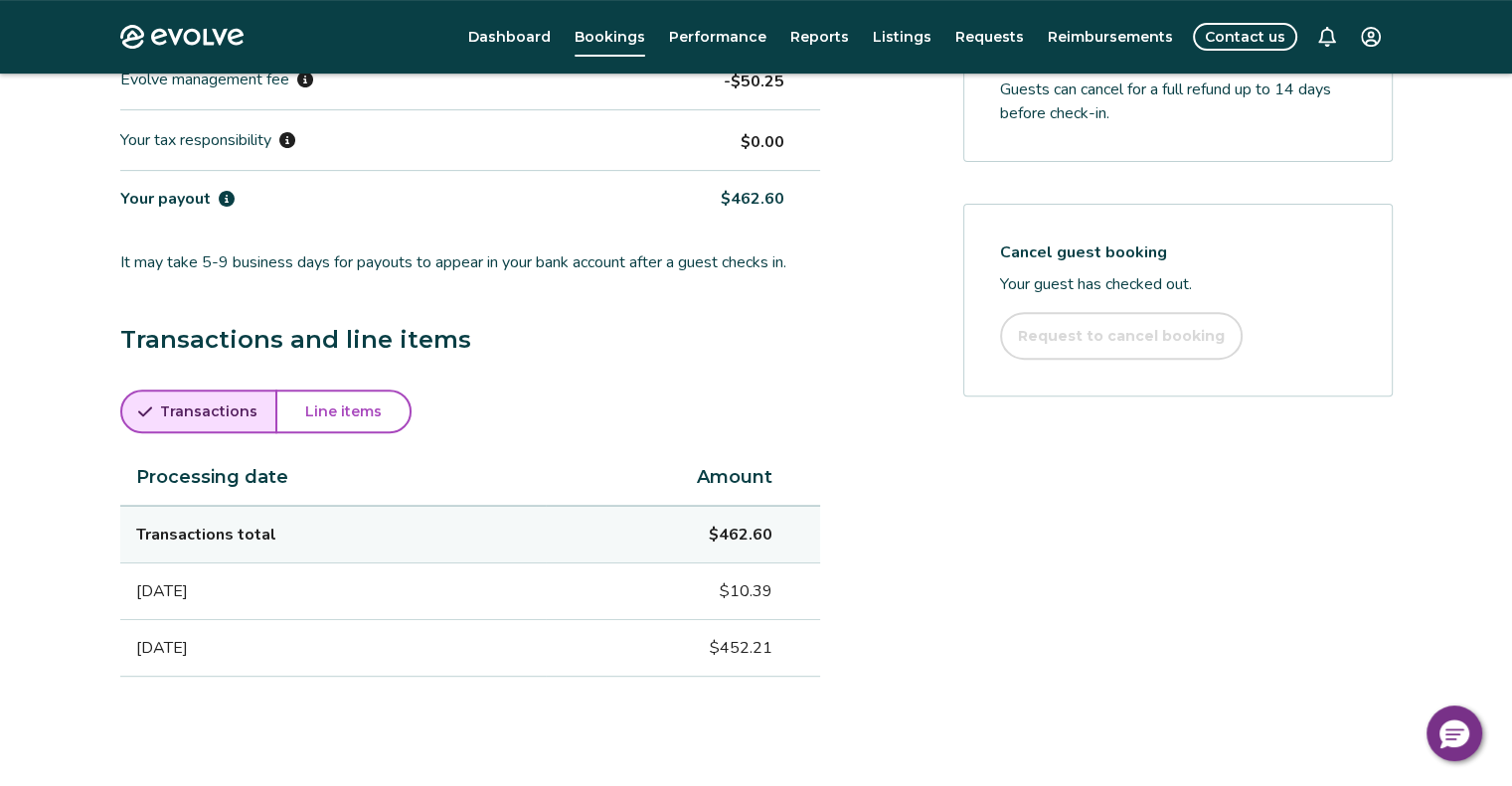 click on "Line items" at bounding box center (343, 411) 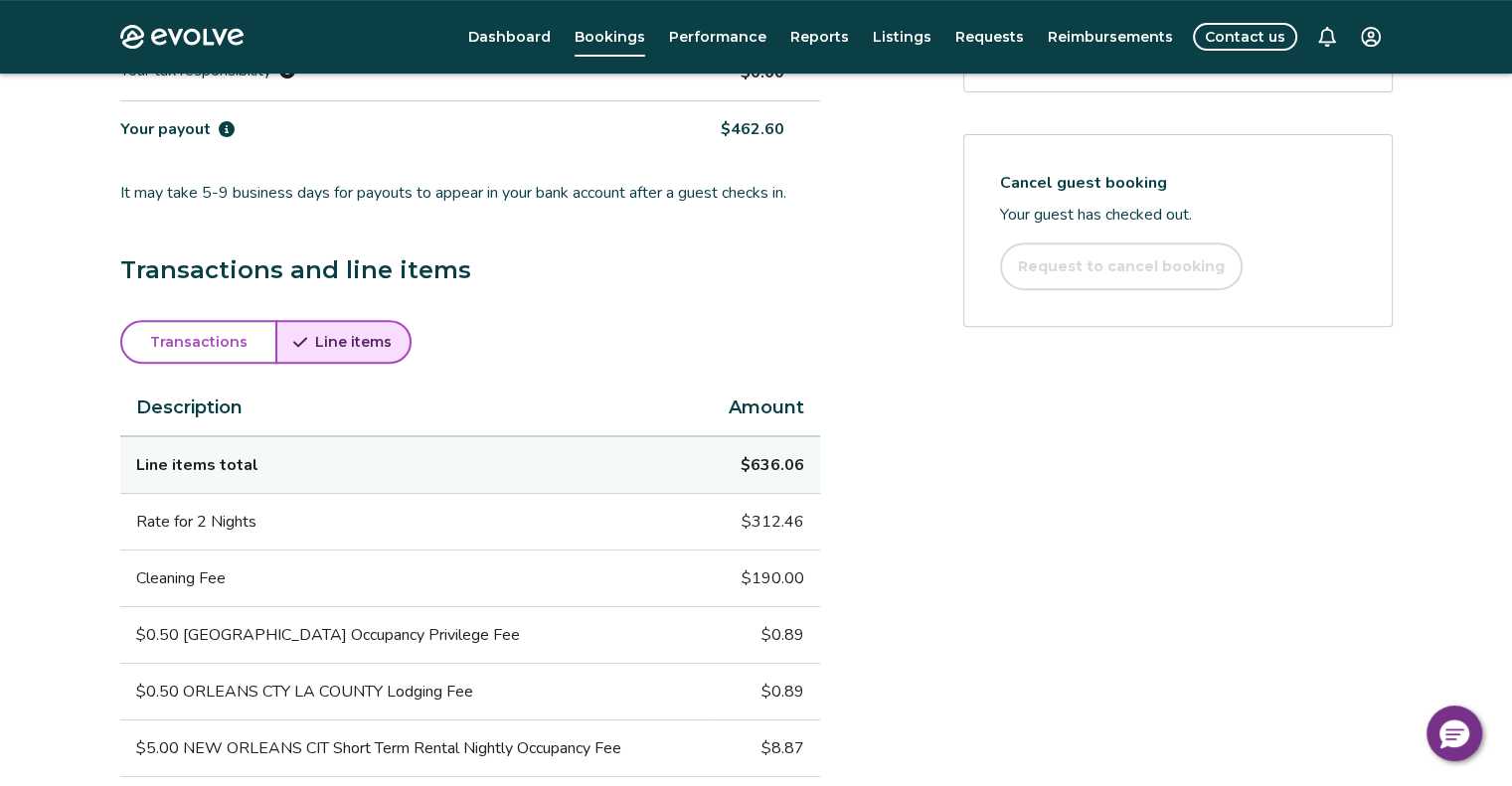 scroll, scrollTop: 540, scrollLeft: 0, axis: vertical 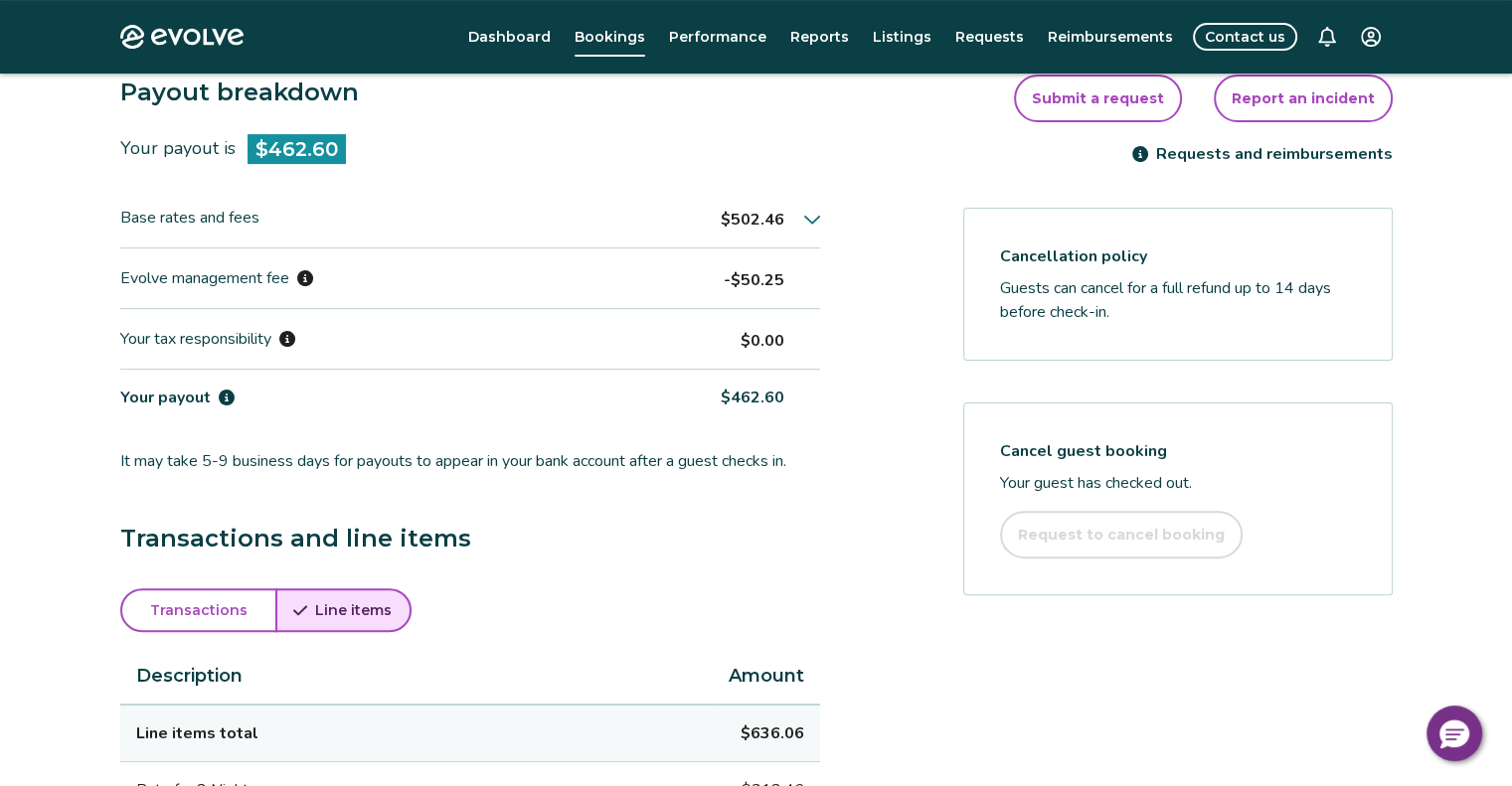 click 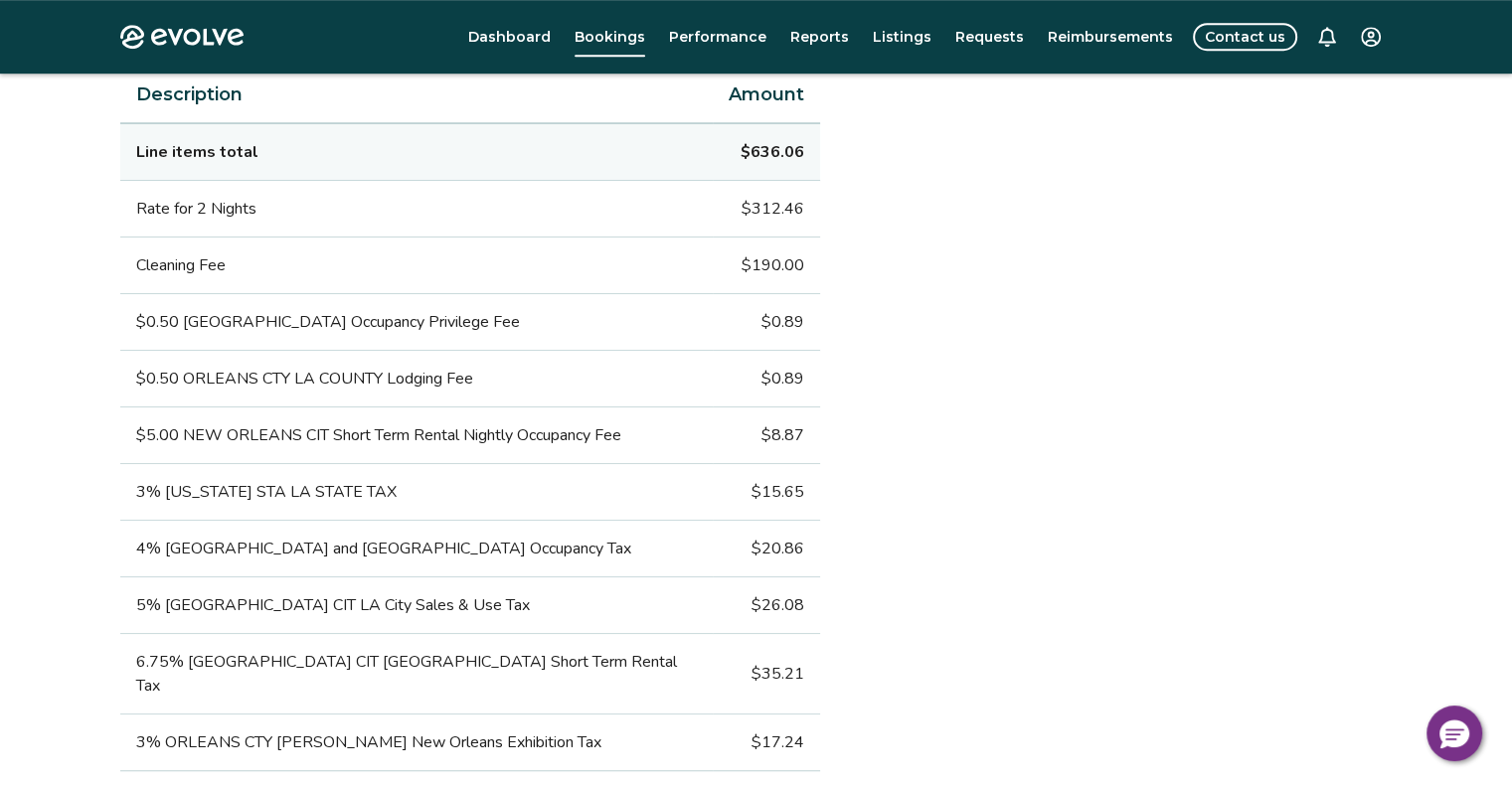 scroll, scrollTop: 1335, scrollLeft: 0, axis: vertical 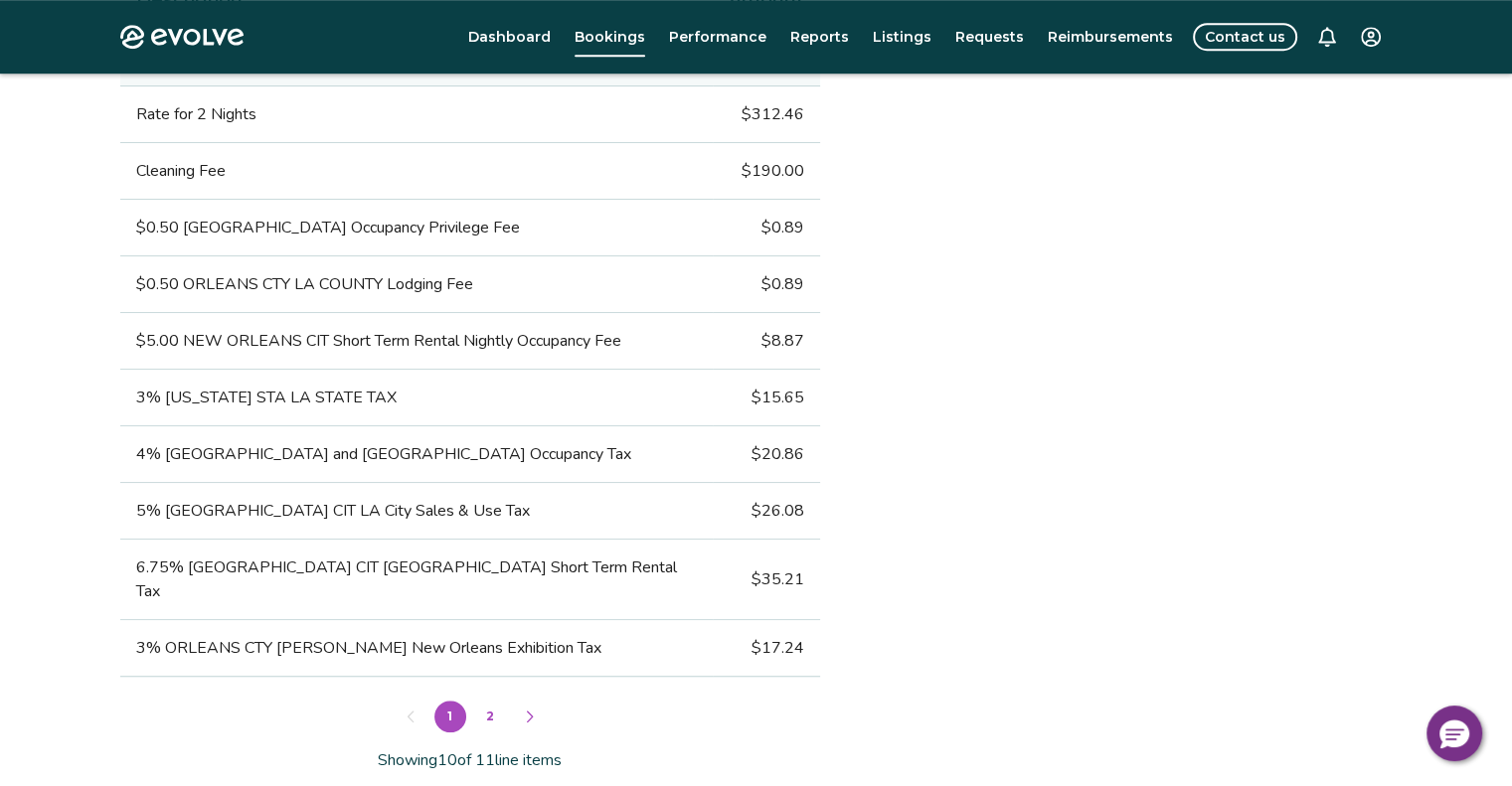 drag, startPoint x: 904, startPoint y: 623, endPoint x: 97, endPoint y: 154, distance: 933.3863 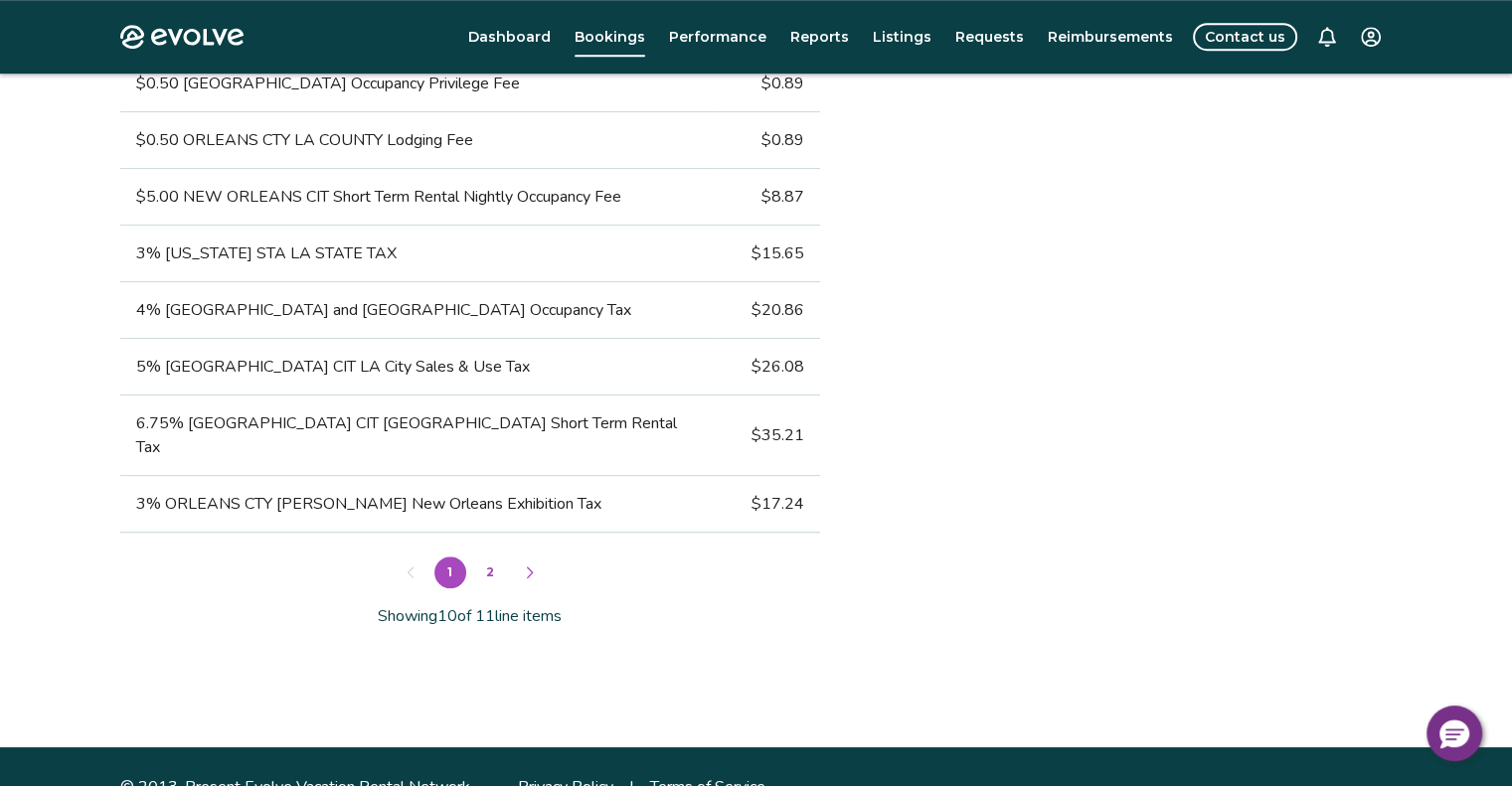 scroll, scrollTop: 1491, scrollLeft: 0, axis: vertical 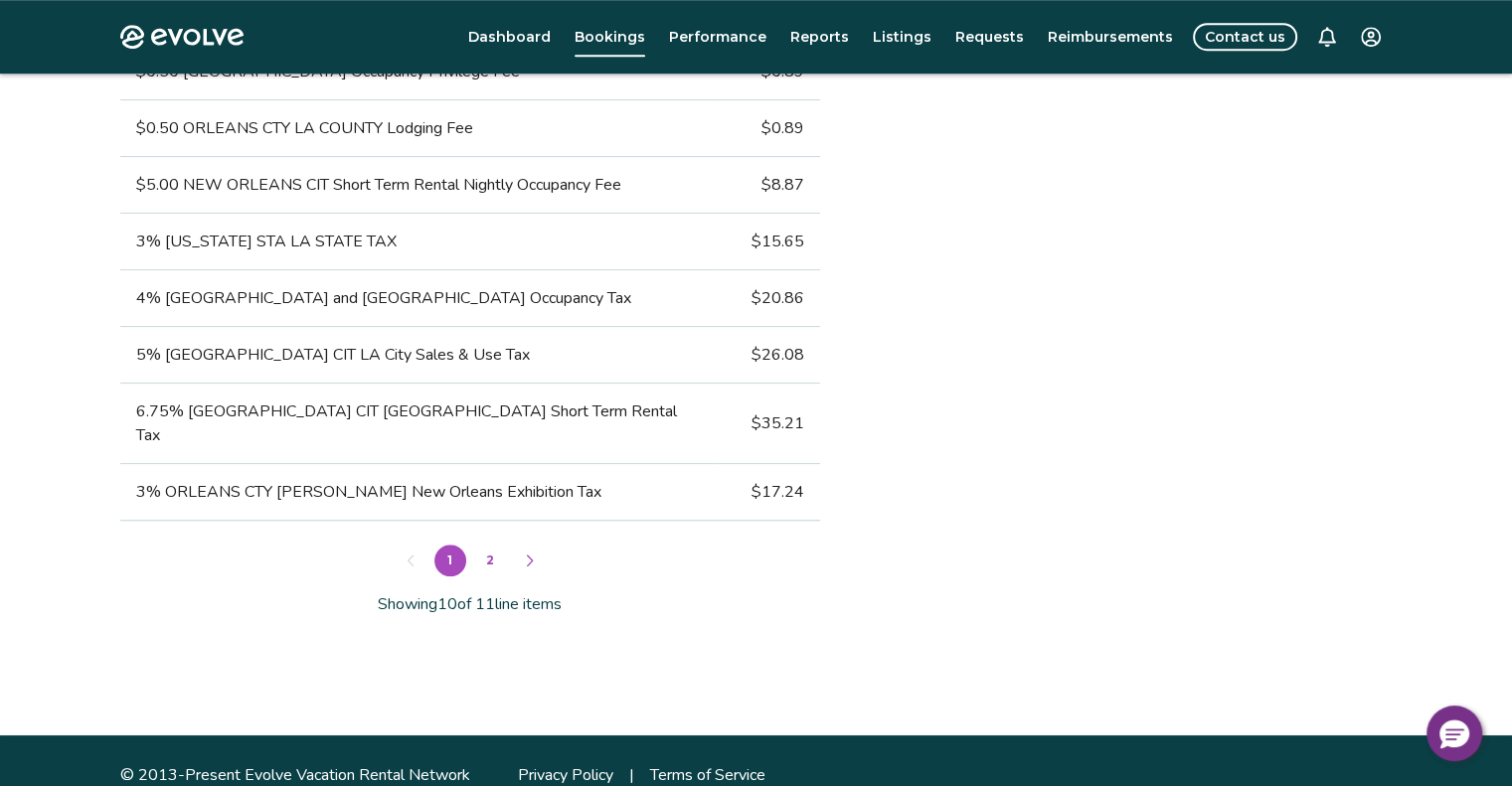 click on "Payout breakdown Your payout is $462.60 Base rates and fees $502.46 Base rate $312.46 Fees $190.00 Specials $0.00 Evolve management fee -$50.25 Your tax responsibility $0.00 Your payout $462.60 It may take 5-9 business days for payouts to appear in your bank account after a guest checks in. Transactions and line items Transactions Line items Description Amount Line items total $636.06 Rate for 2 Nights $312.46 Cleaning Fee $190.00 $0.50 [GEOGRAPHIC_DATA] Occupancy Privilege Fee $0.89 $0.50 ORLEANS CTY LA COUNTY Lodging Fee $0.89 $5.00 [GEOGRAPHIC_DATA] CIT Short Term Rental Nightly Occupancy Fee $8.87 3% [US_STATE] STA LA STATE TAX $15.65 4% [GEOGRAPHIC_DATA] and Exposition District Room Occupancy Tax $20.86 5% [GEOGRAPHIC_DATA] CIT LA City Sales & Use Tax $26.08 6.75% [GEOGRAPHIC_DATA] CIT [GEOGRAPHIC_DATA] Short Term Rental Tax $35.21 3% ORLEANS CTY [PERSON_NAME] [GEOGRAPHIC_DATA] Exhibition Tax $17.24 1 2 Showing  10  of   11  line items Submit a request Report an incident Requests and reimbursements Cancellation policy" at bounding box center (756, -82) 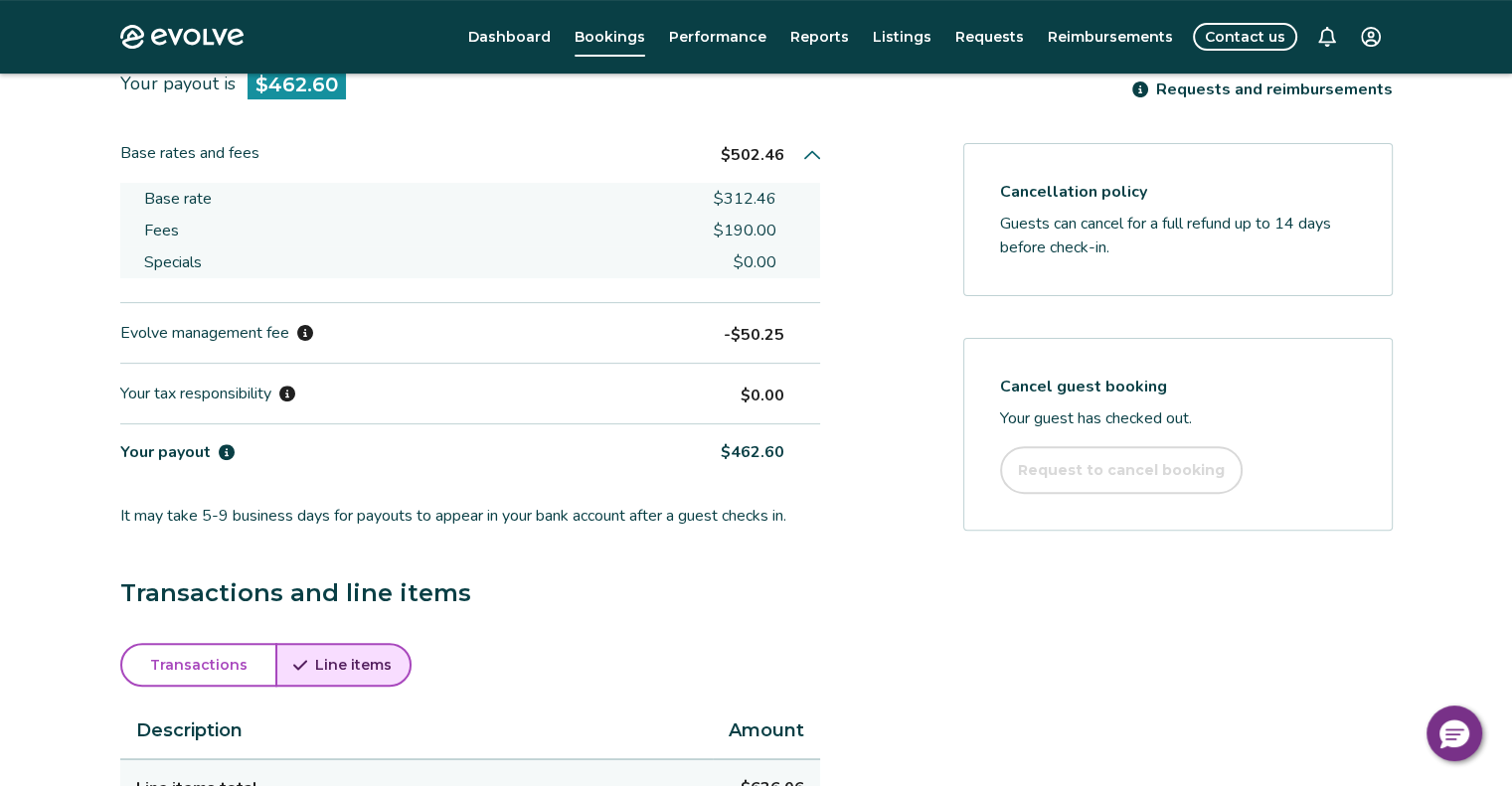 scroll, scrollTop: 596, scrollLeft: 0, axis: vertical 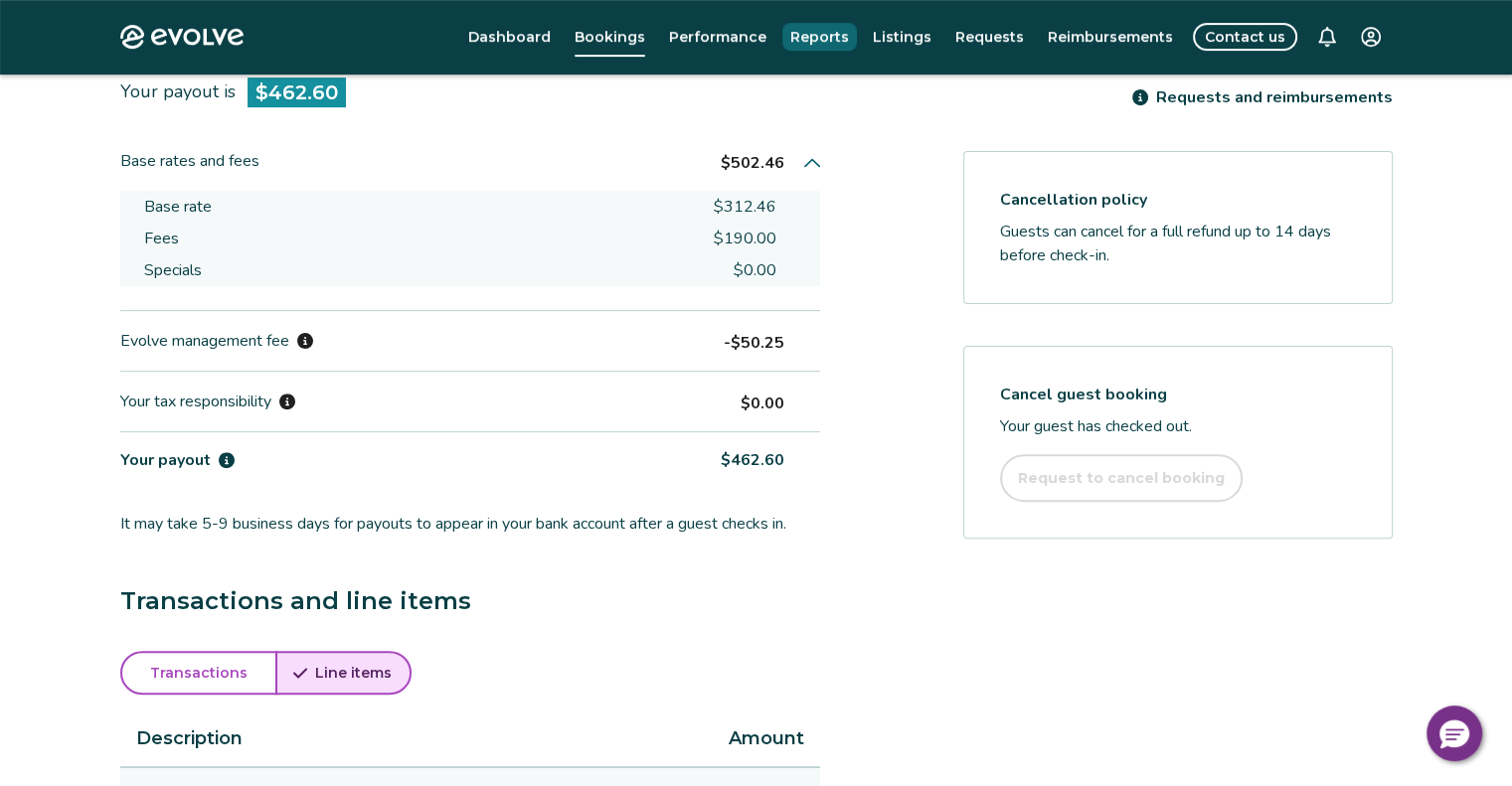 click on "Reports" at bounding box center [819, 37] 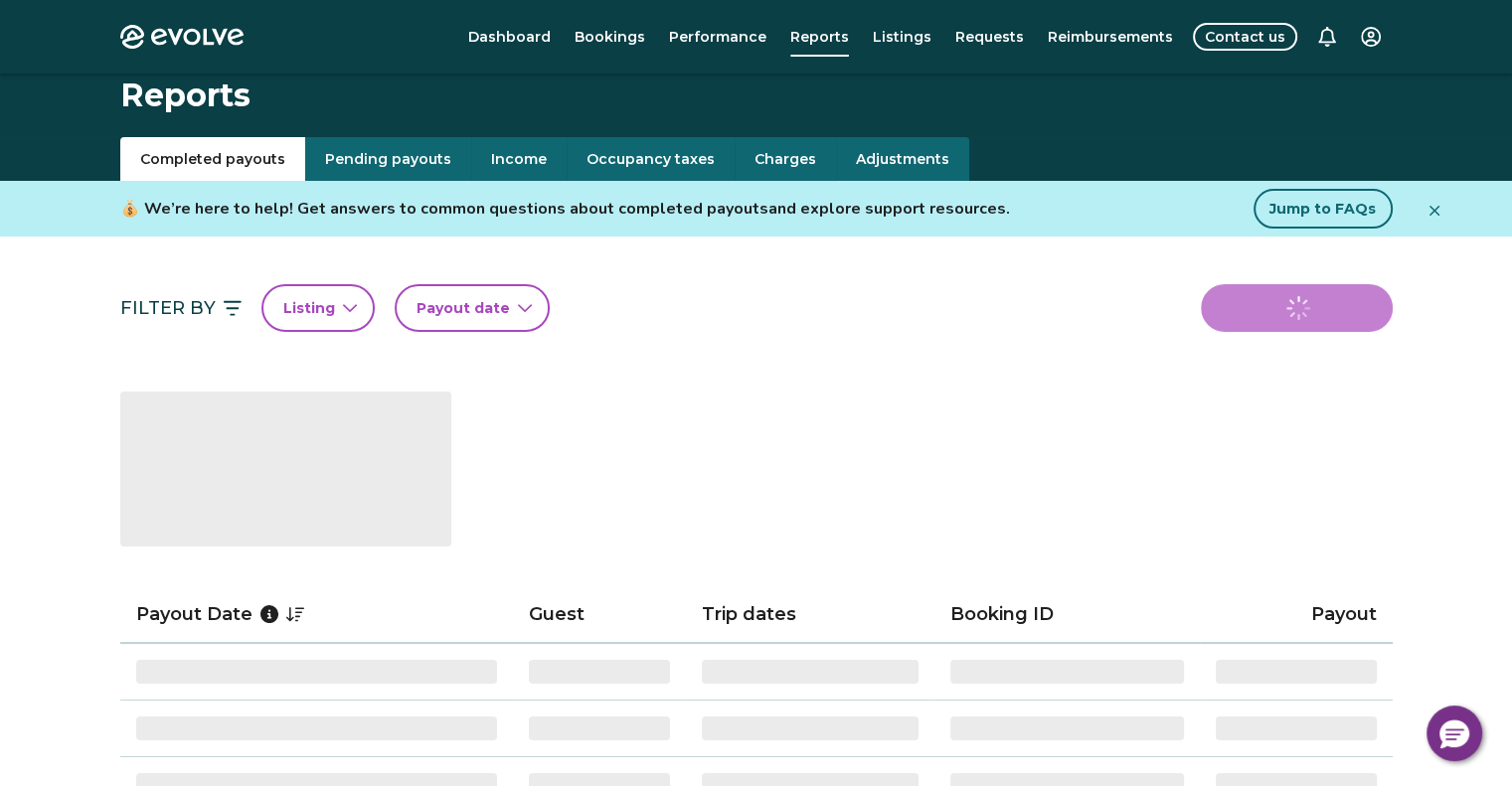 scroll, scrollTop: 199, scrollLeft: 0, axis: vertical 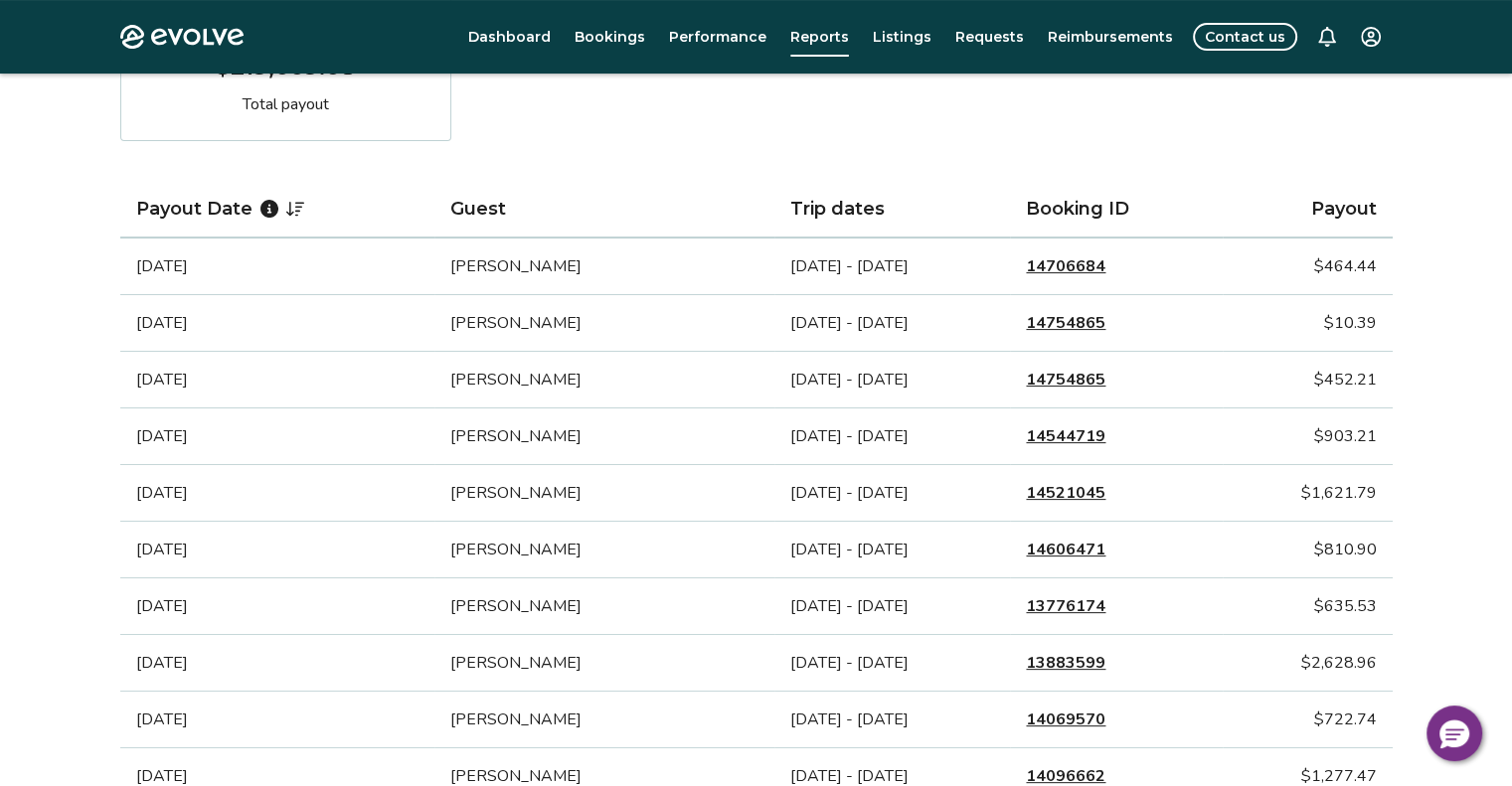click on "Bookings" at bounding box center (609, 37) 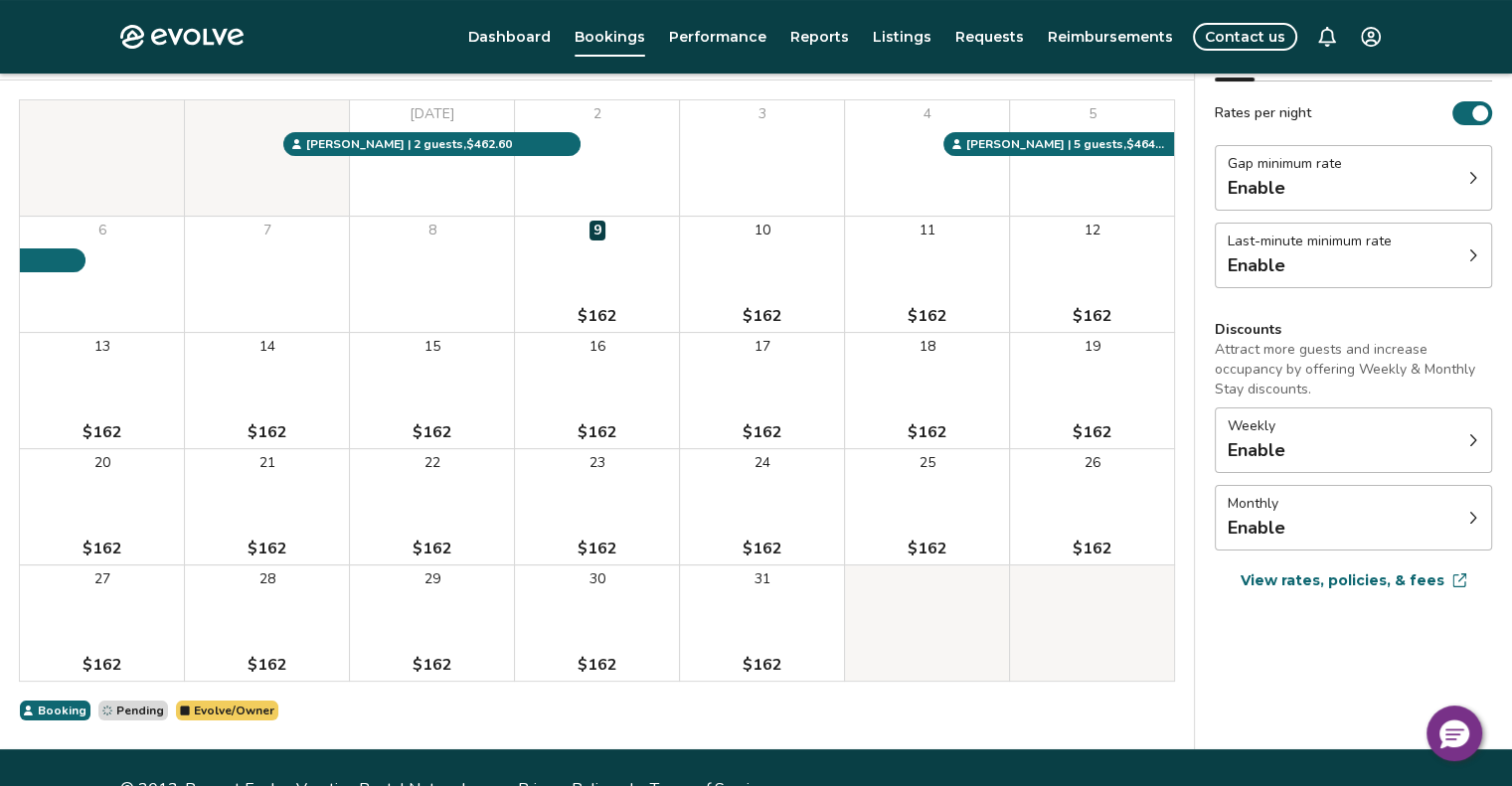 scroll, scrollTop: 0, scrollLeft: 0, axis: both 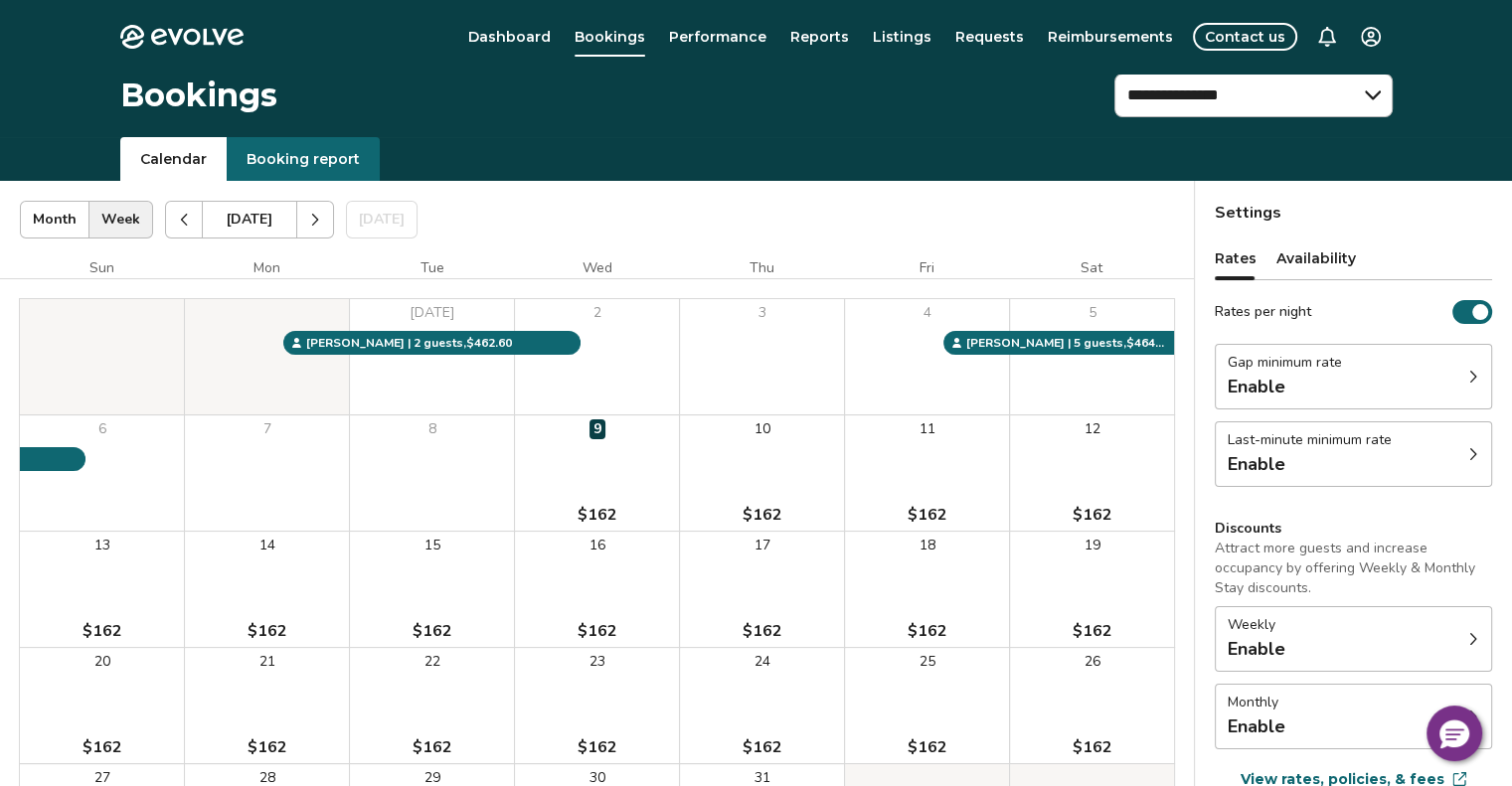 click on "Calendar Booking report" at bounding box center (756, 159) 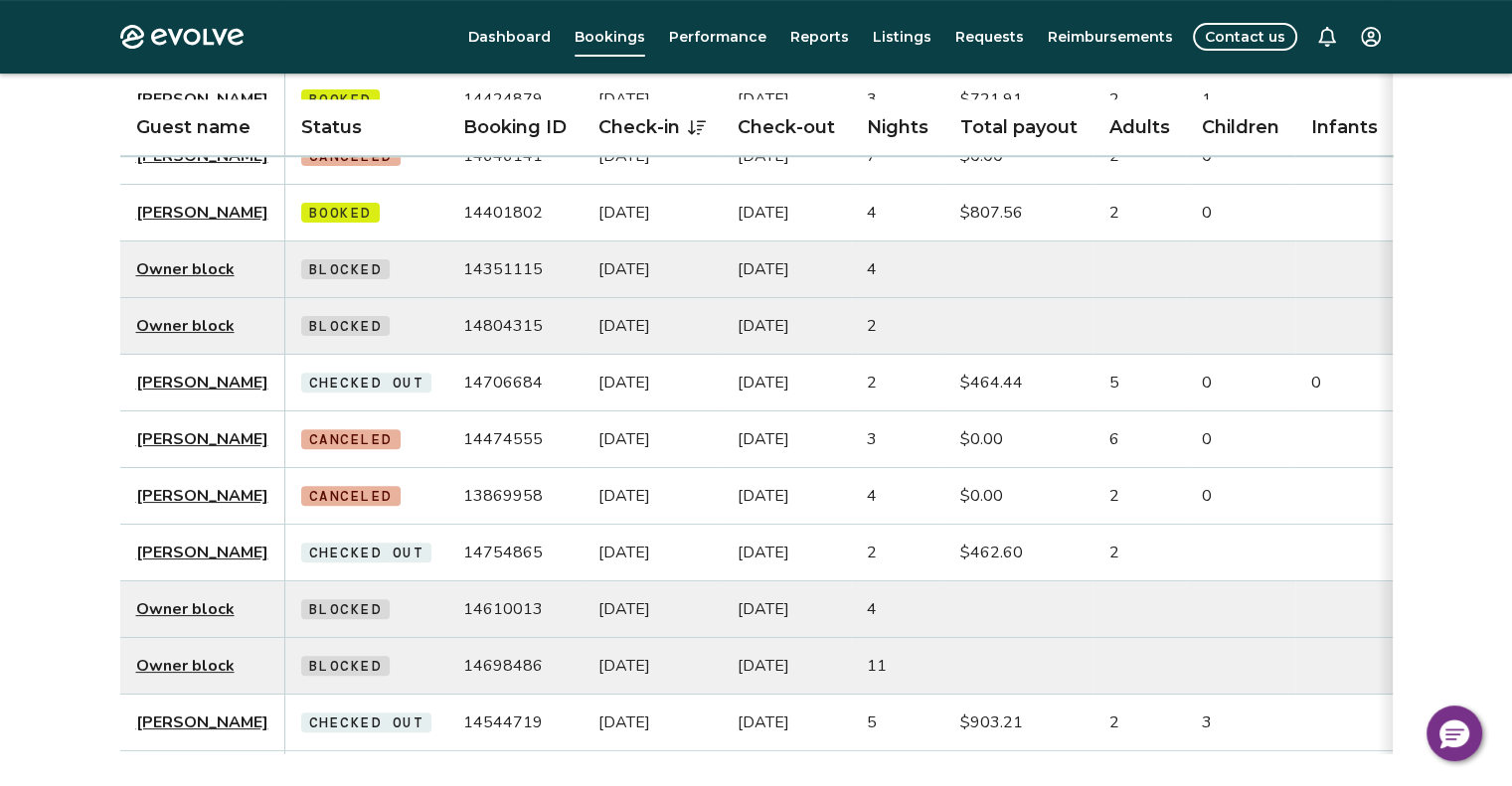 scroll, scrollTop: 696, scrollLeft: 0, axis: vertical 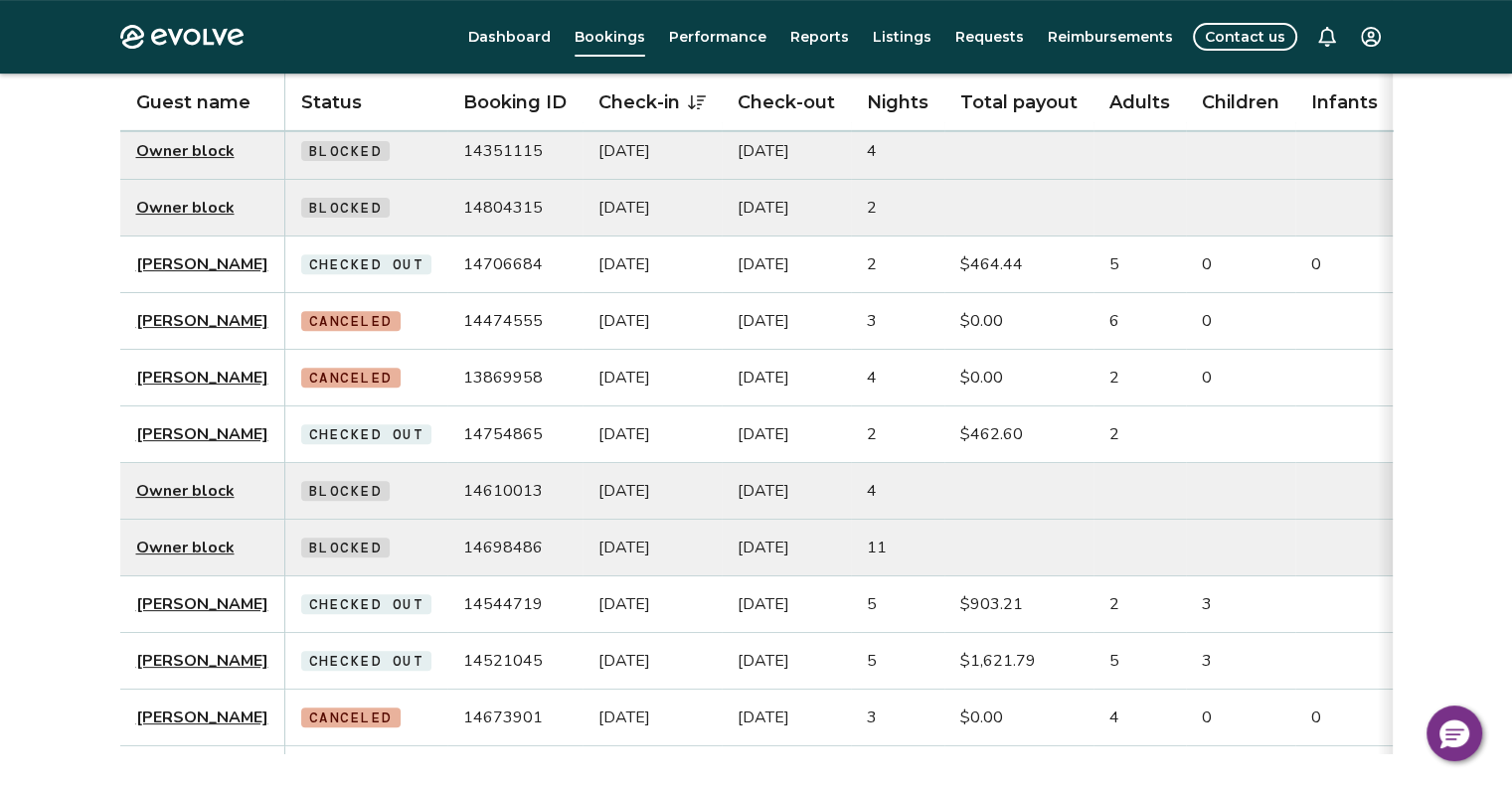 click on "[PERSON_NAME]" at bounding box center [202, 434] 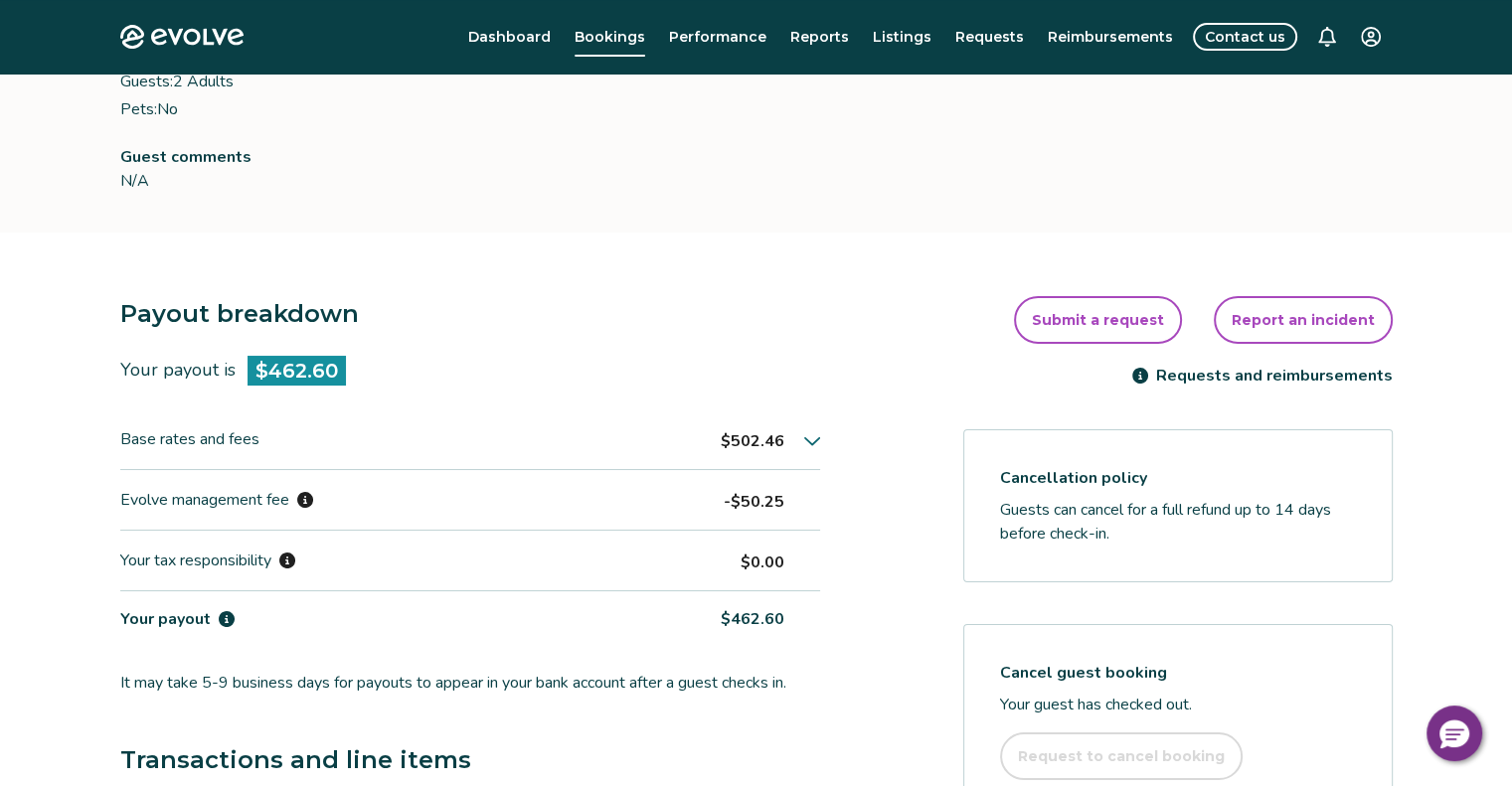 scroll, scrollTop: 397, scrollLeft: 0, axis: vertical 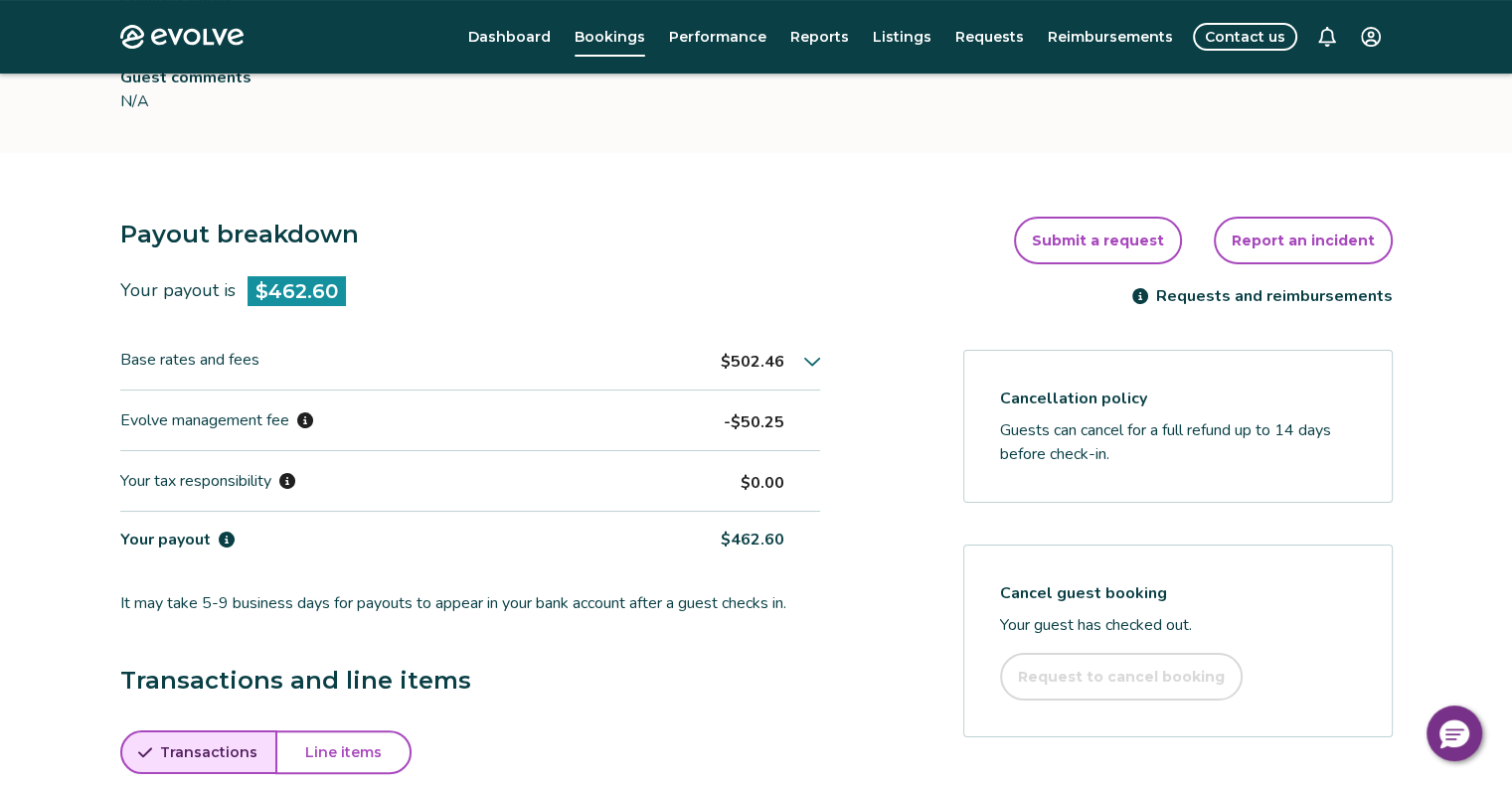 click on "$502.46" at bounding box center [770, 360] 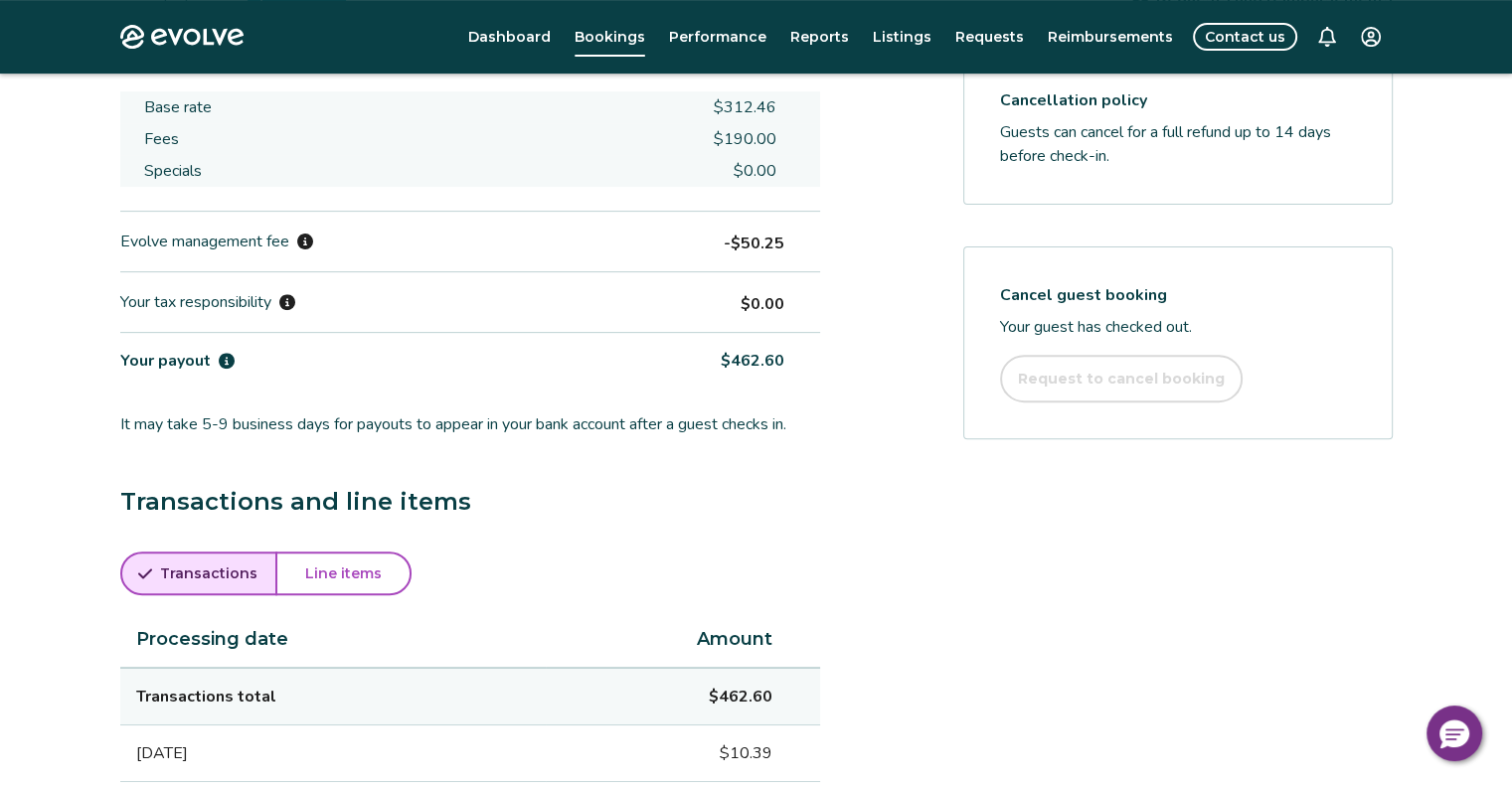 scroll, scrollTop: 944, scrollLeft: 0, axis: vertical 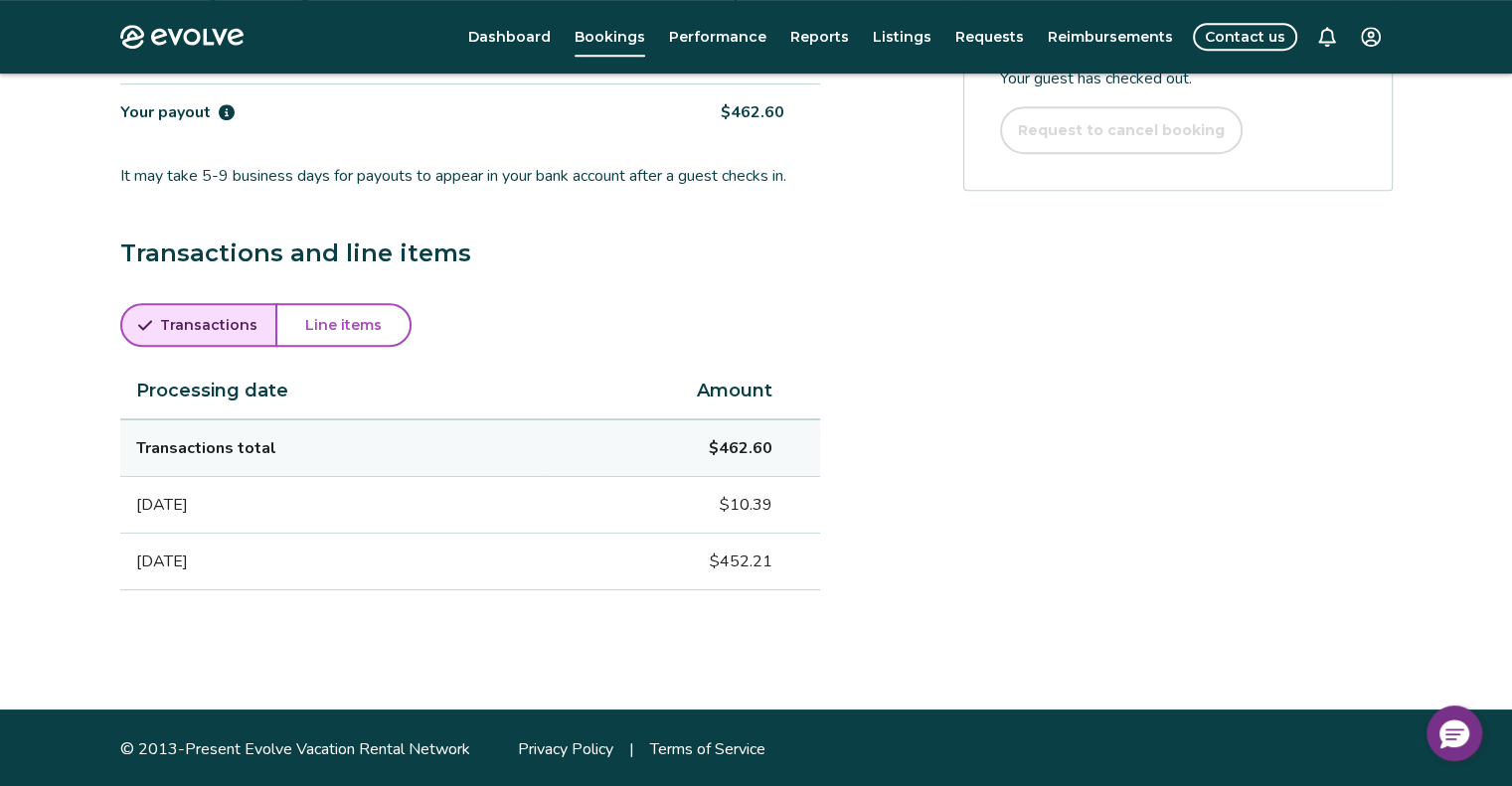 click on "Line items" at bounding box center [343, 325] 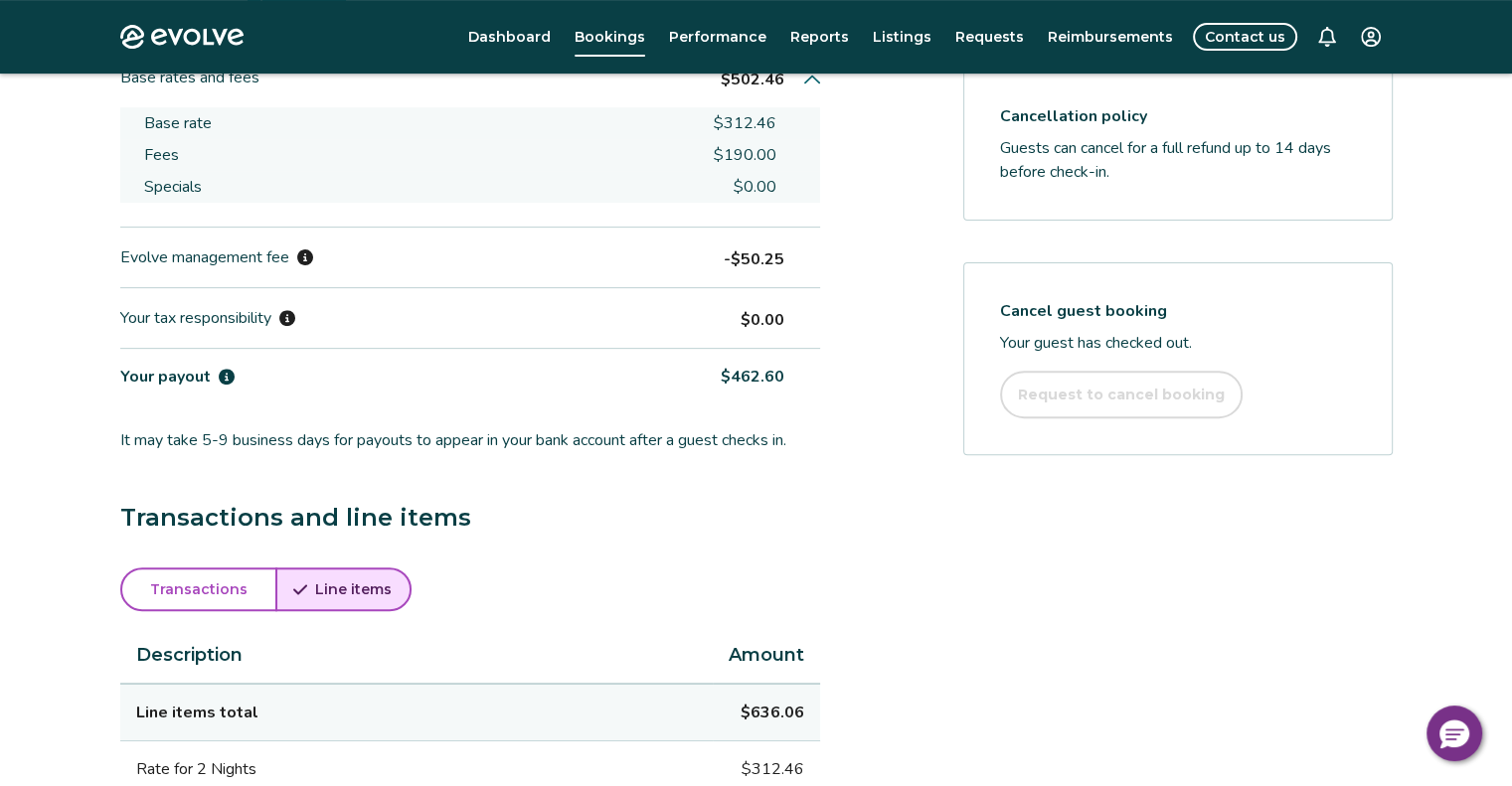 scroll, scrollTop: 447, scrollLeft: 0, axis: vertical 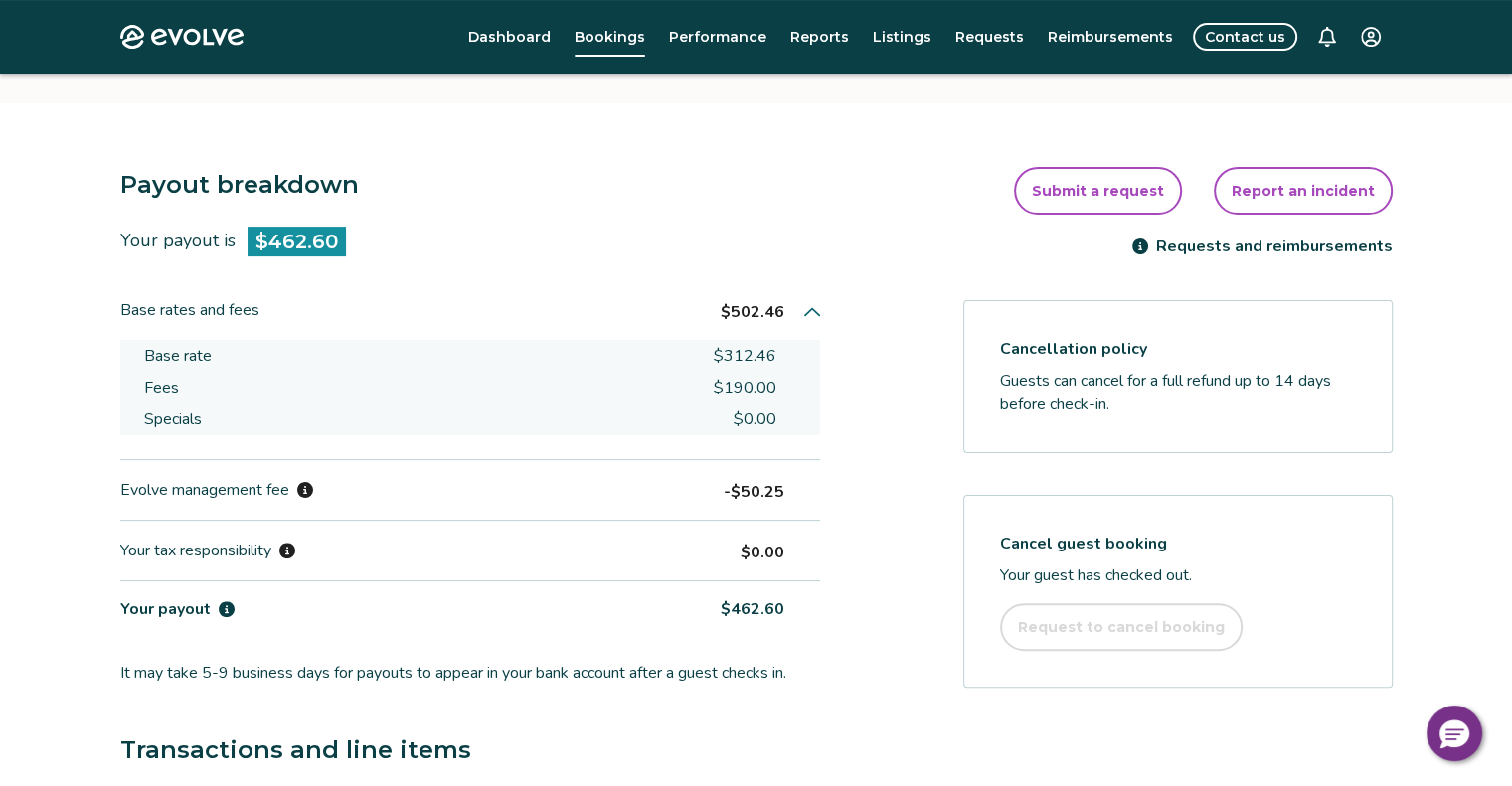 click on "Reports" at bounding box center (819, 37) 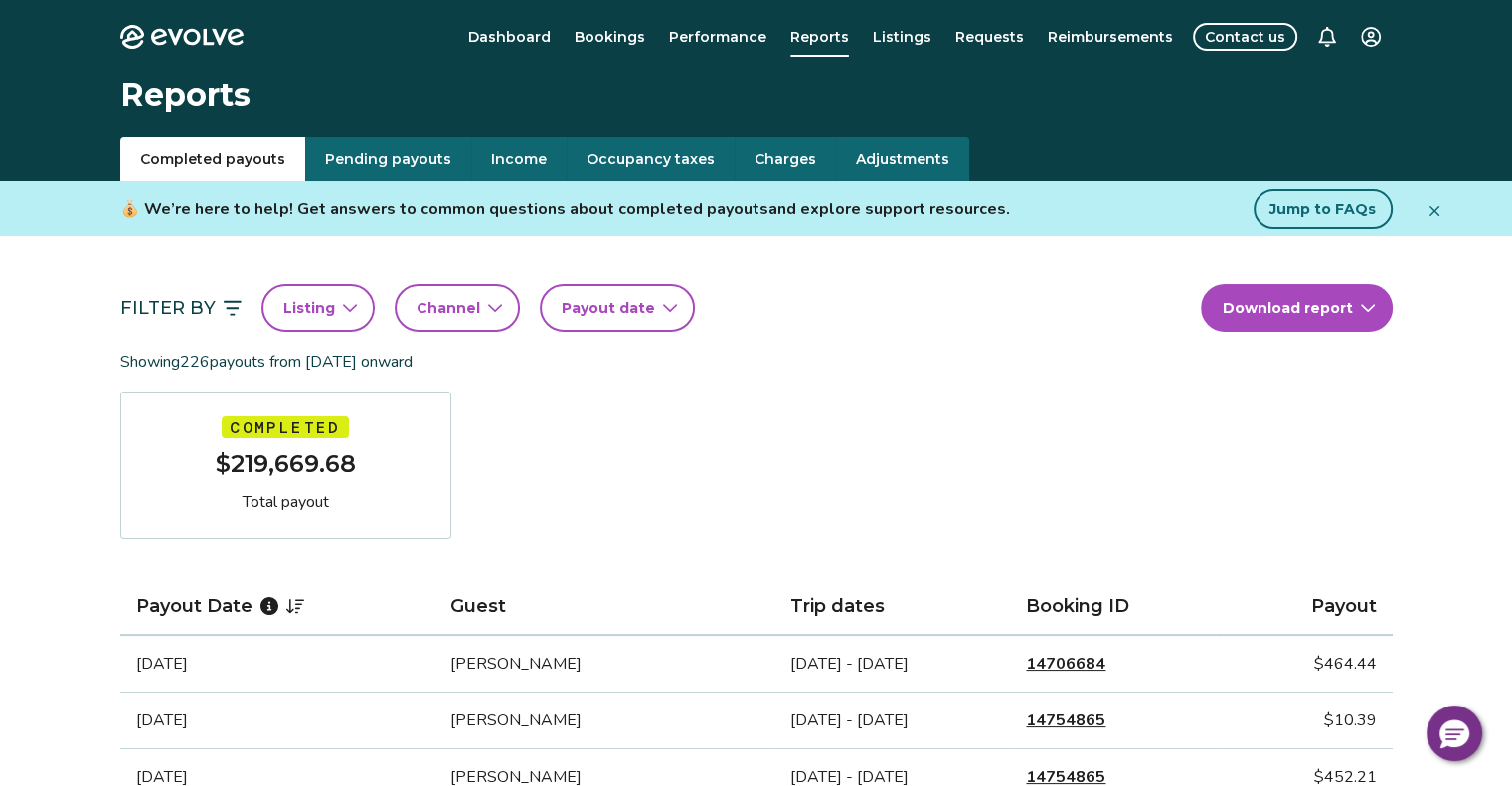 click on "Income" at bounding box center (519, 159) 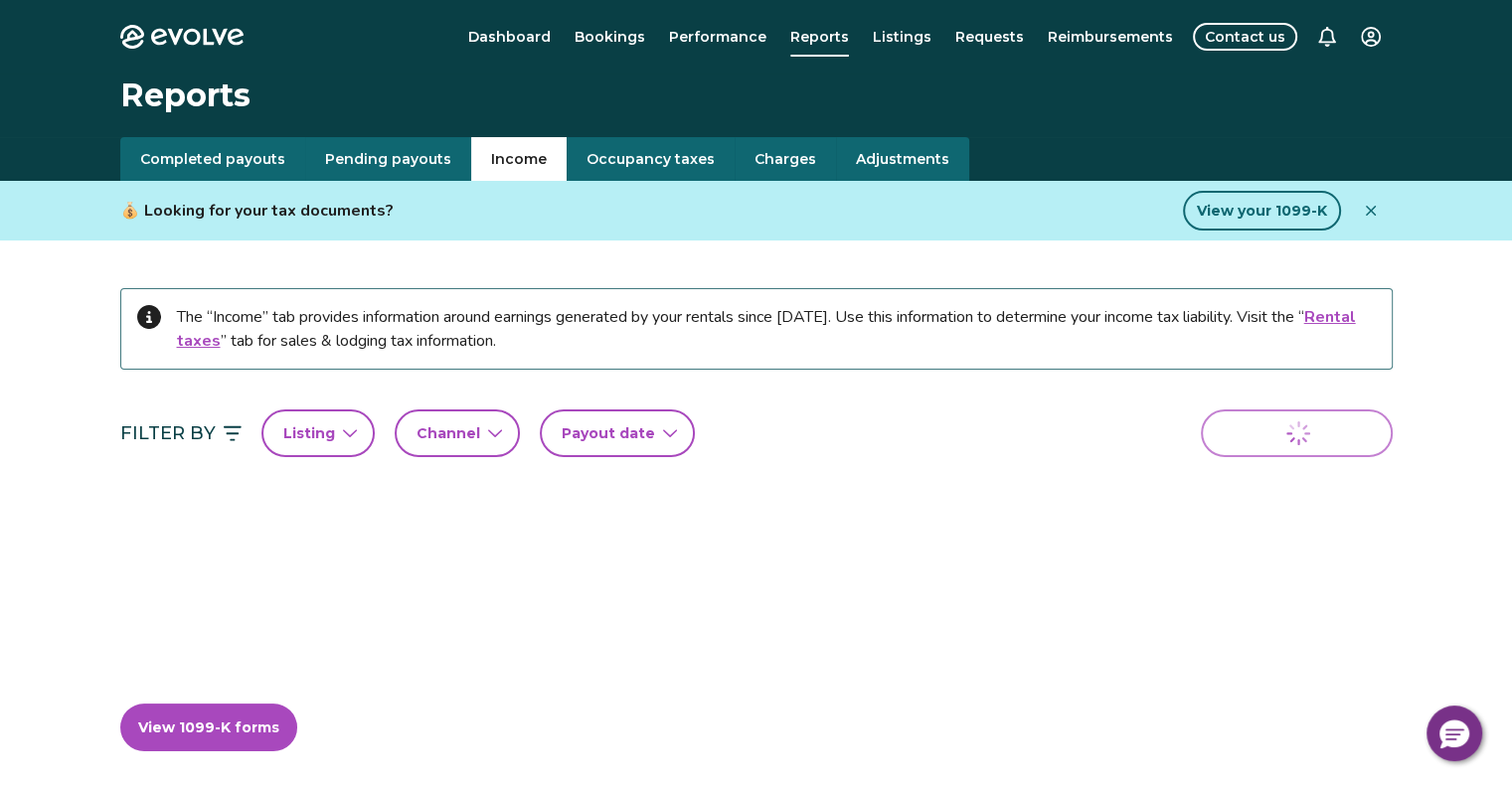 click on "Charges" at bounding box center [785, 159] 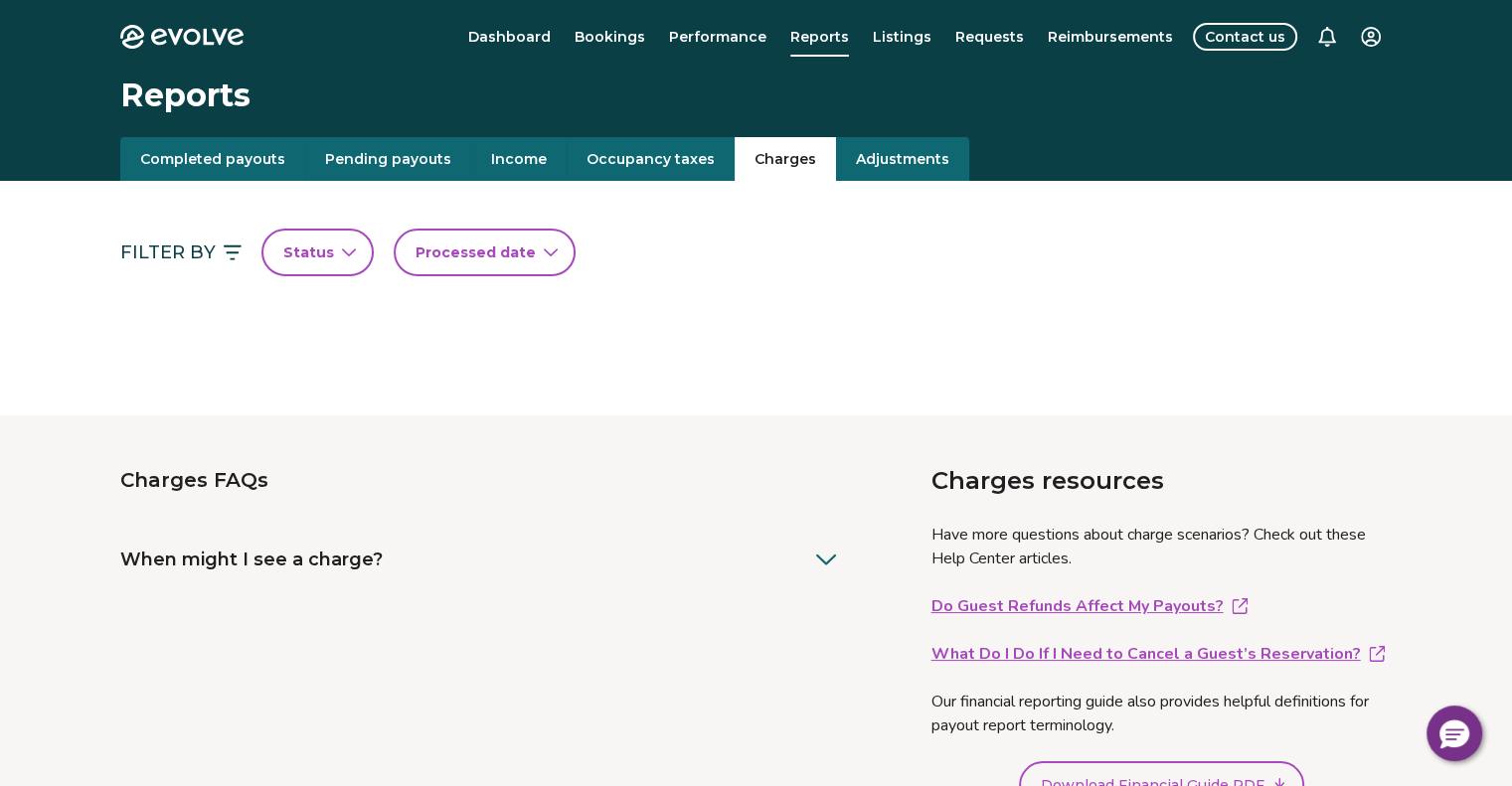 click on "Completed payouts" at bounding box center (213, 159) 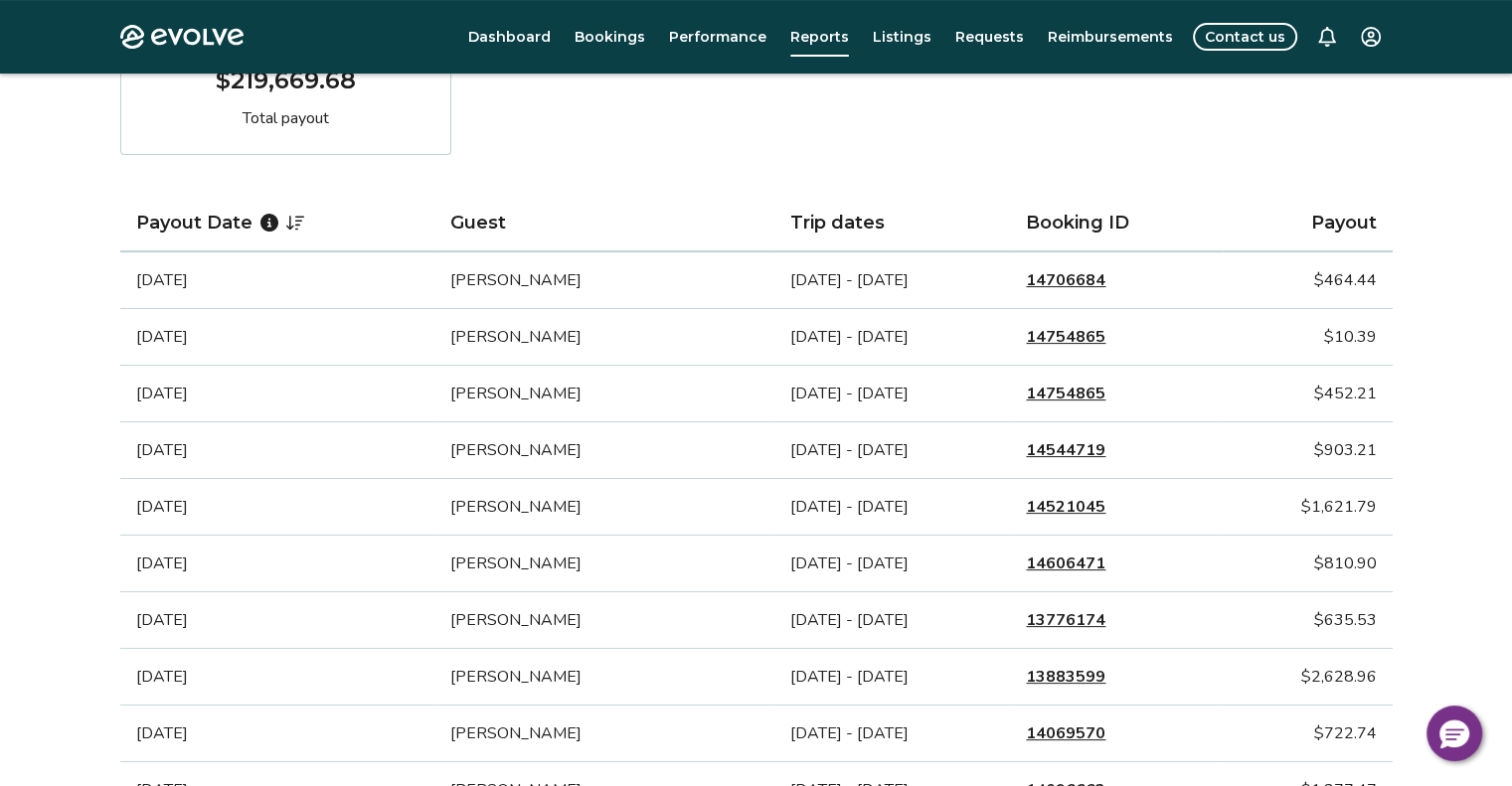 scroll, scrollTop: 298, scrollLeft: 0, axis: vertical 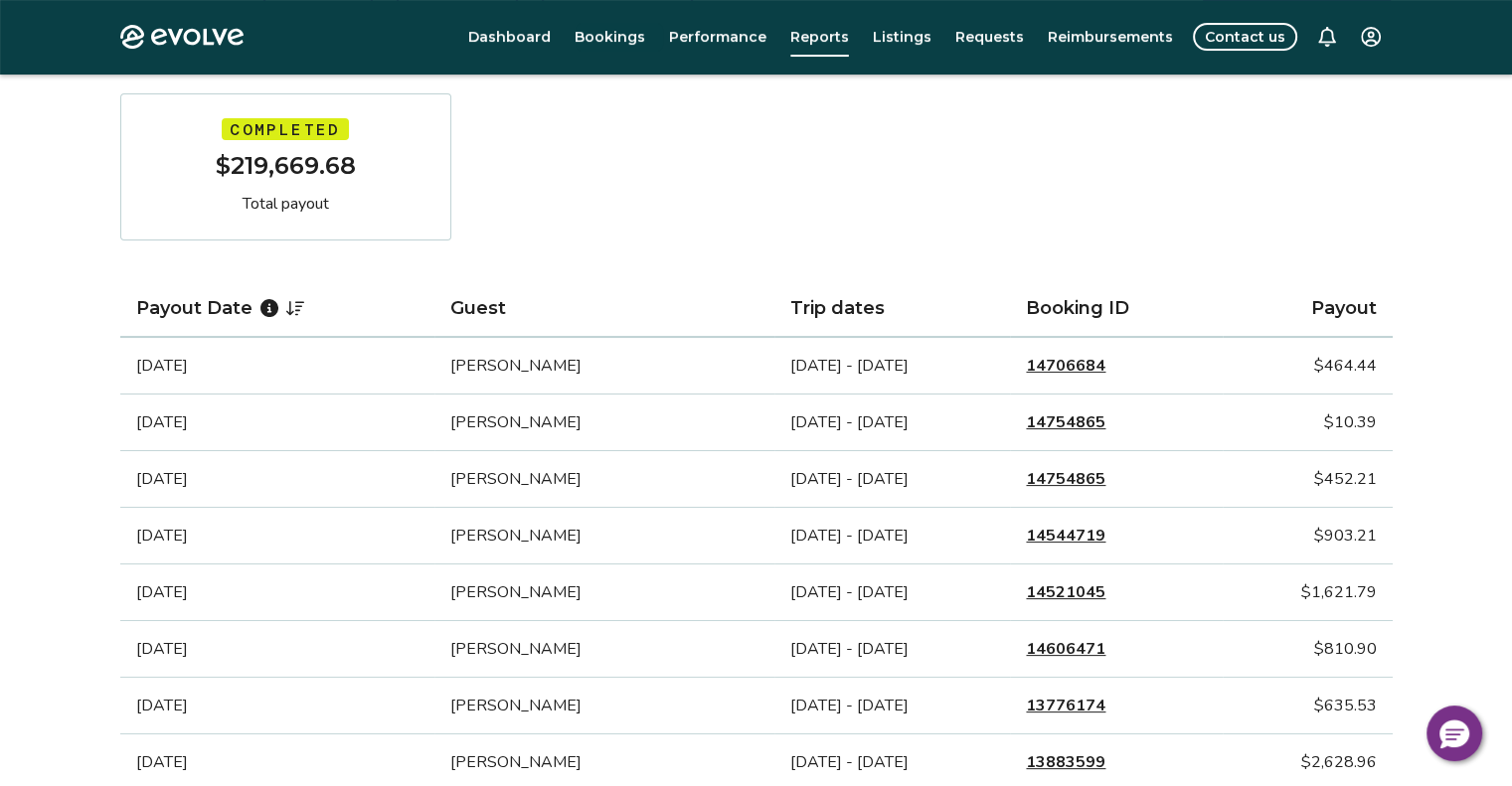 click on "Bookings" at bounding box center (609, 37) 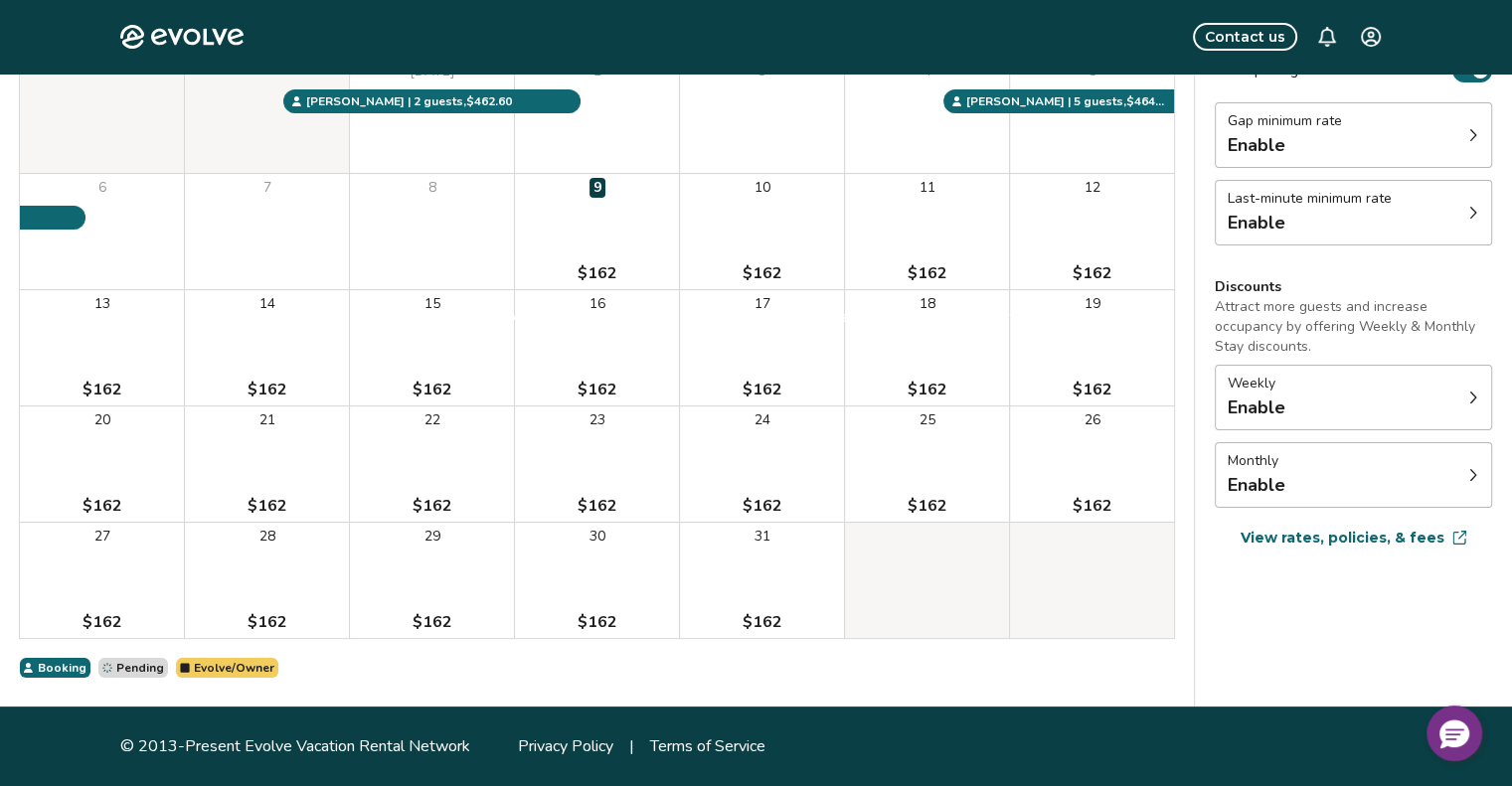 scroll, scrollTop: 0, scrollLeft: 0, axis: both 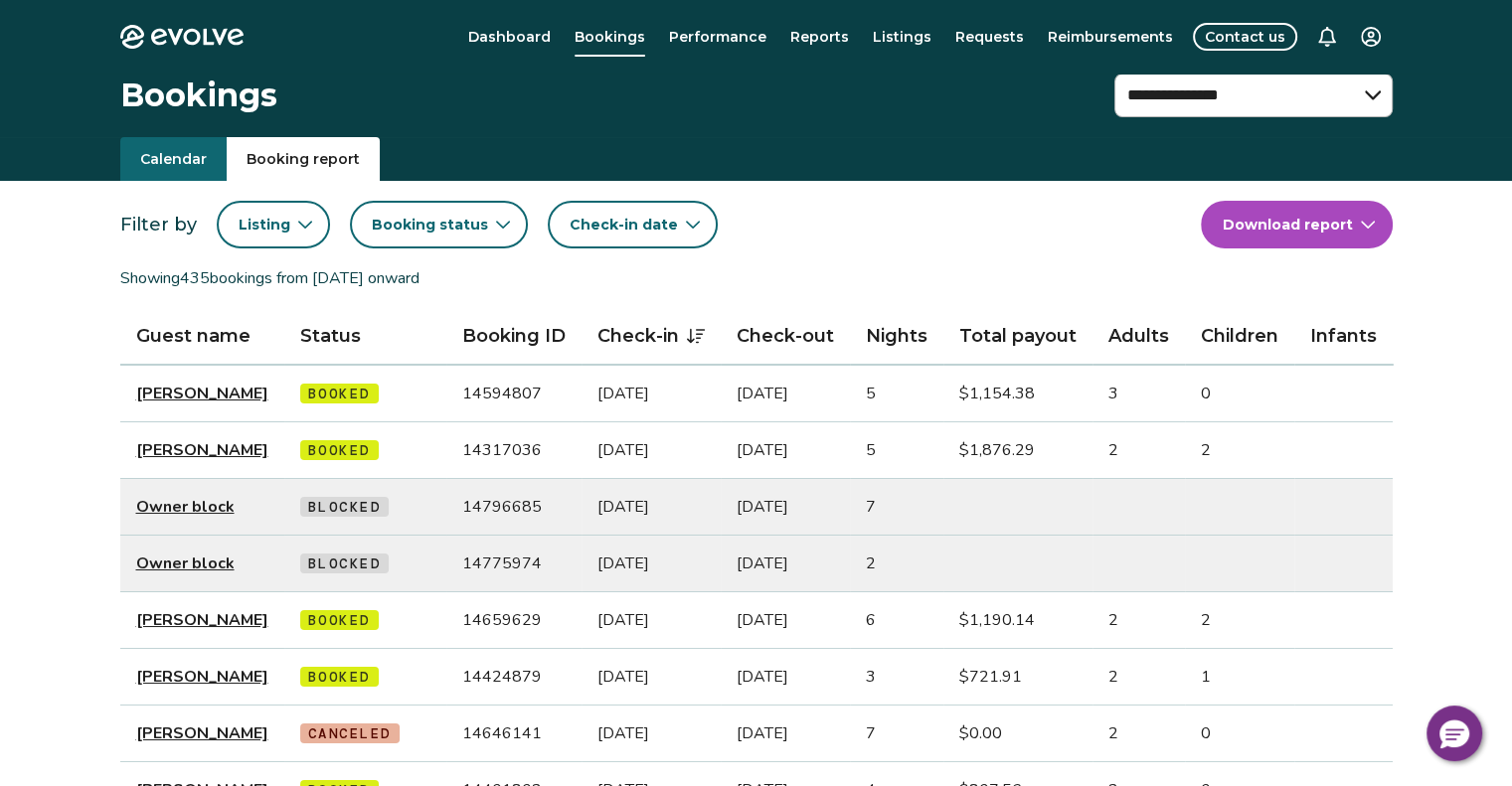 click on "Booking report" at bounding box center (303, 159) 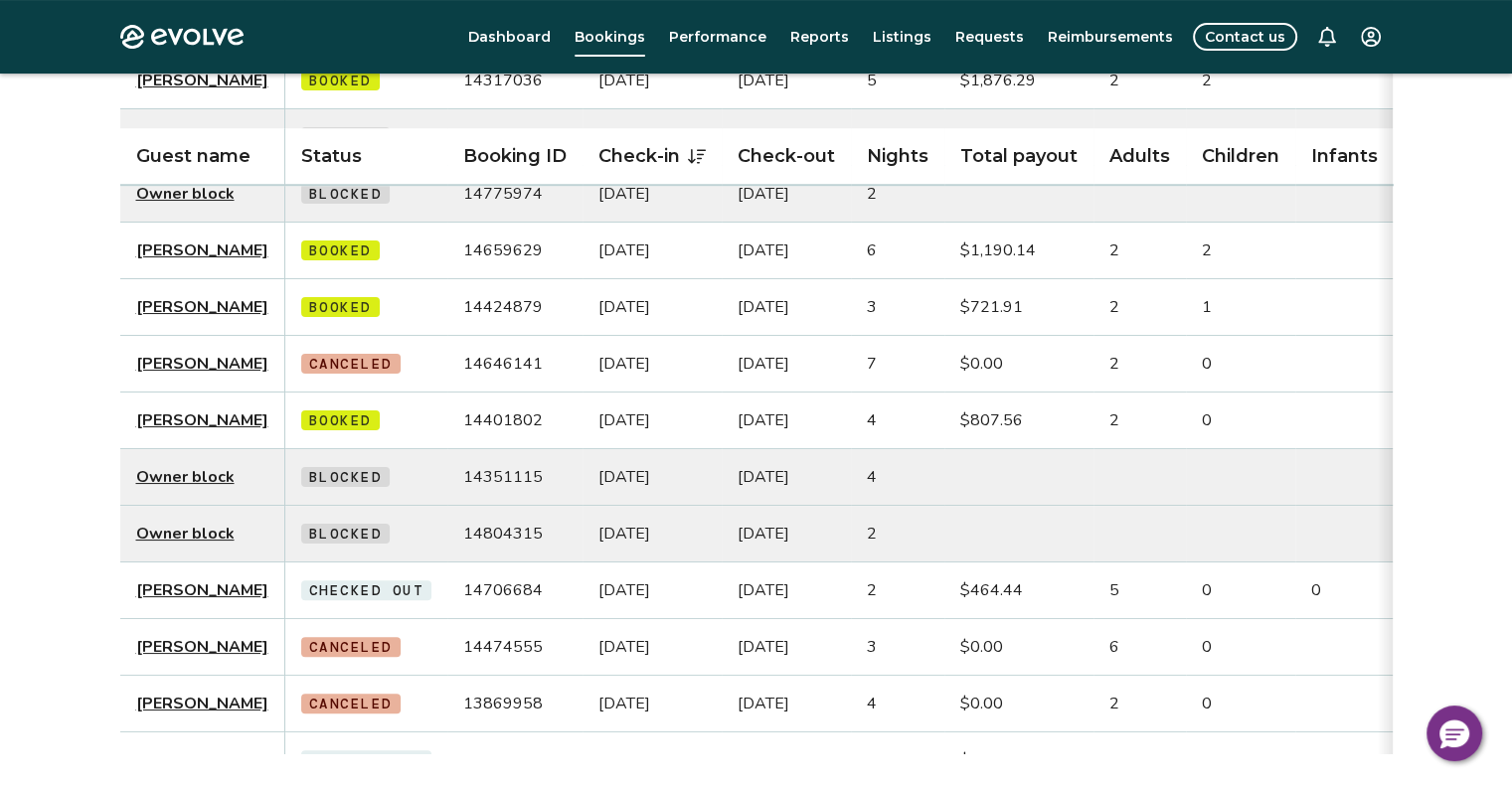 scroll, scrollTop: 497, scrollLeft: 0, axis: vertical 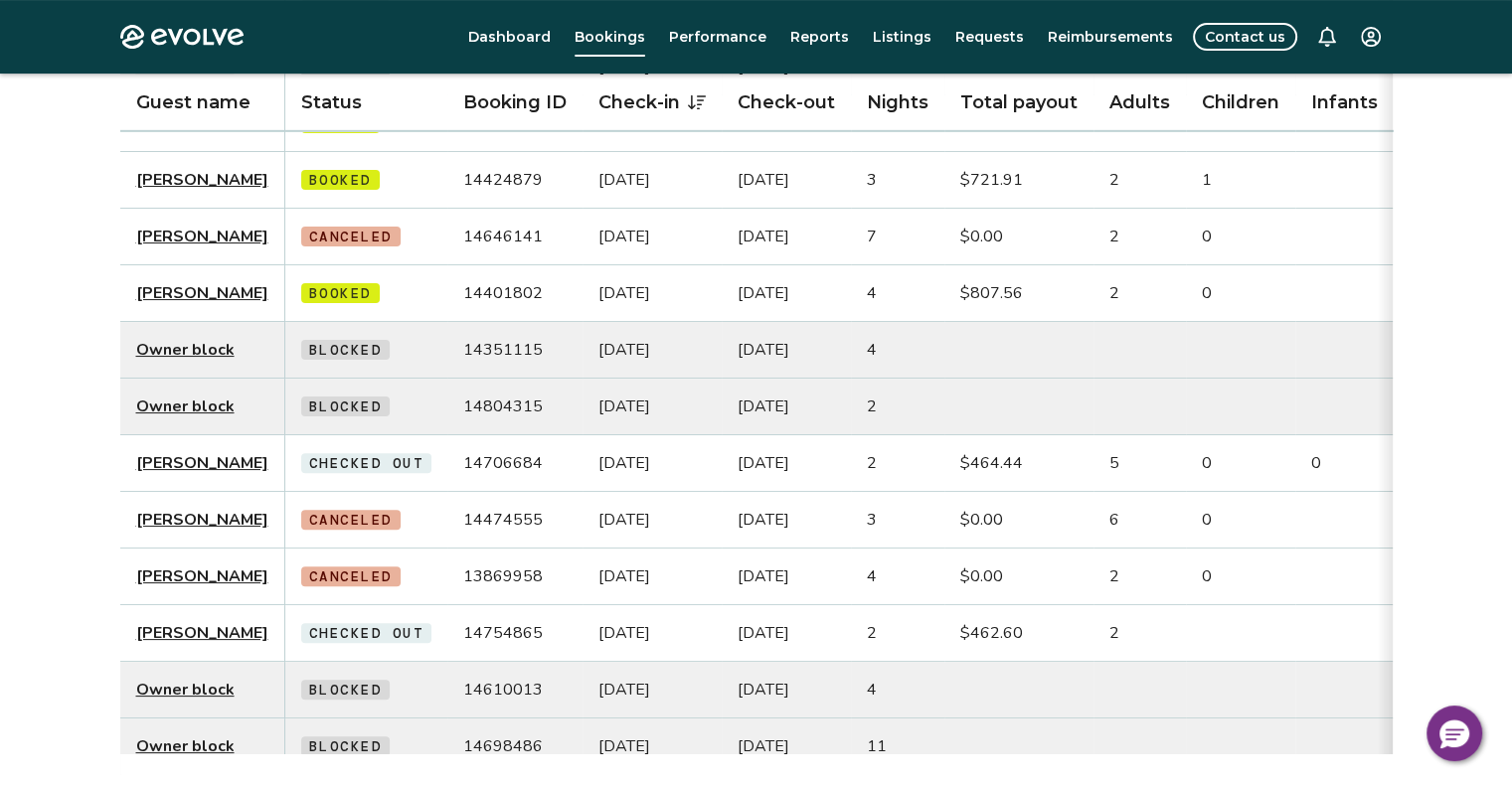 click on "[PERSON_NAME]" at bounding box center [202, 633] 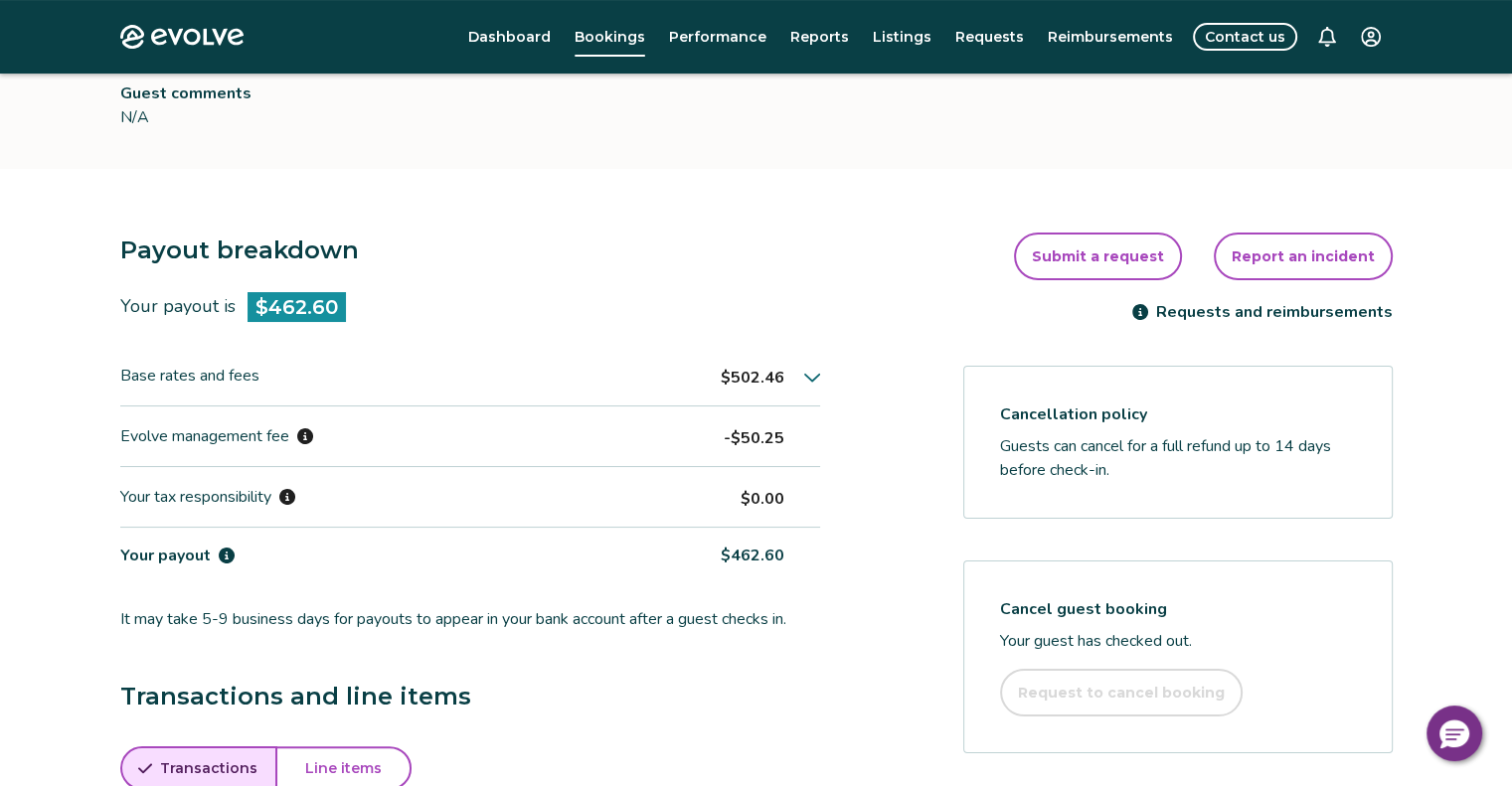 scroll, scrollTop: 397, scrollLeft: 0, axis: vertical 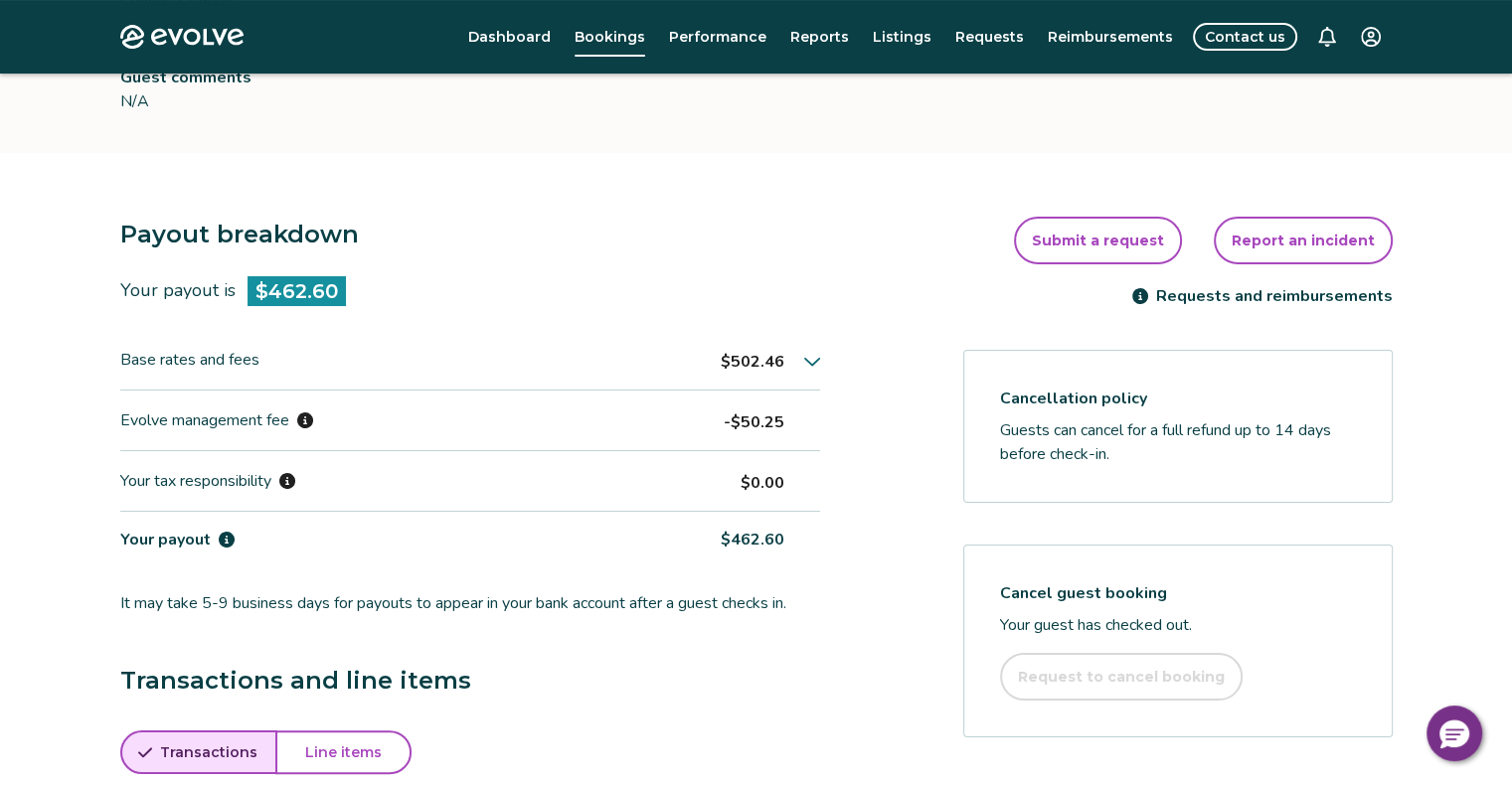 click 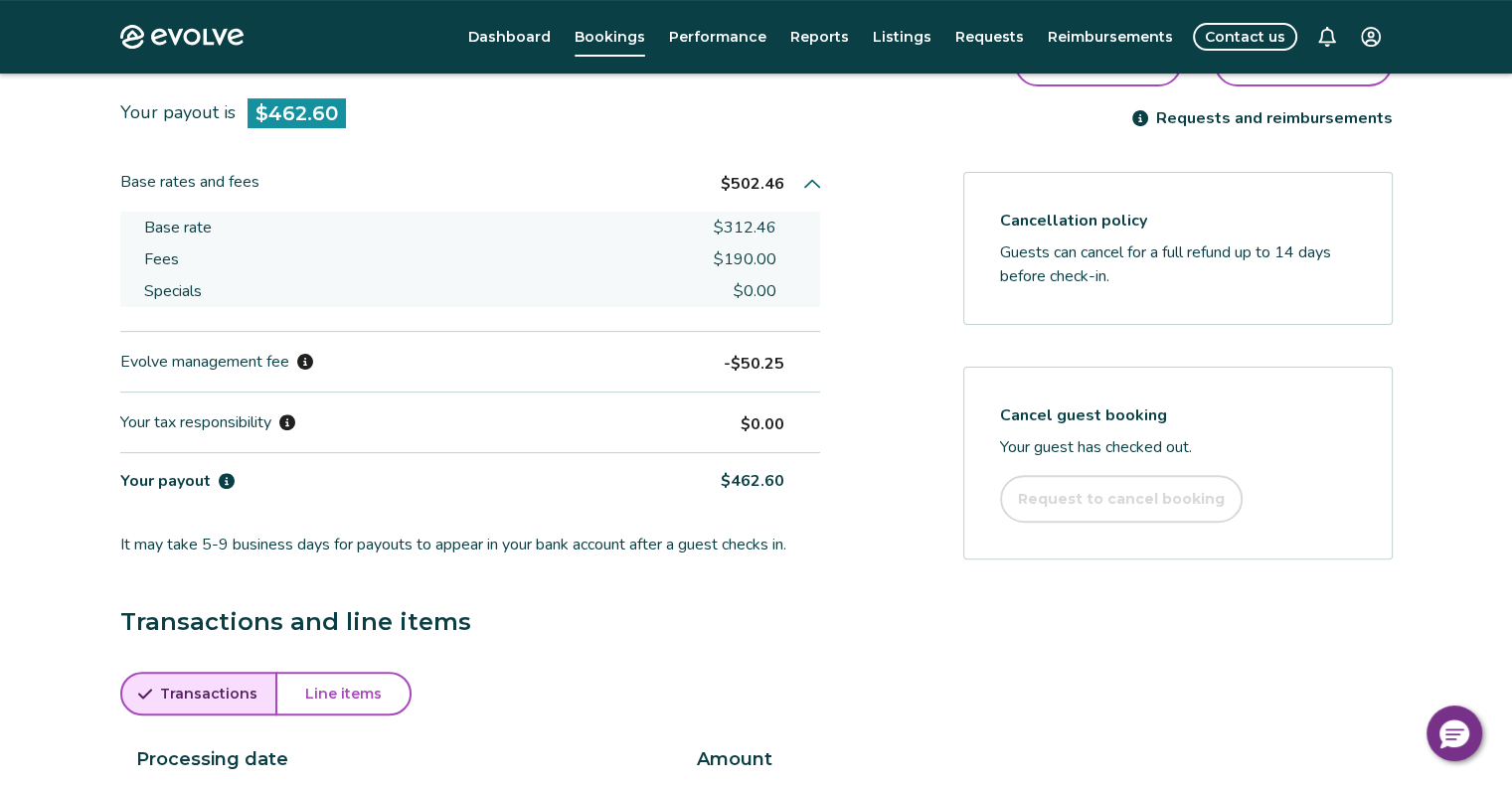 scroll, scrollTop: 696, scrollLeft: 0, axis: vertical 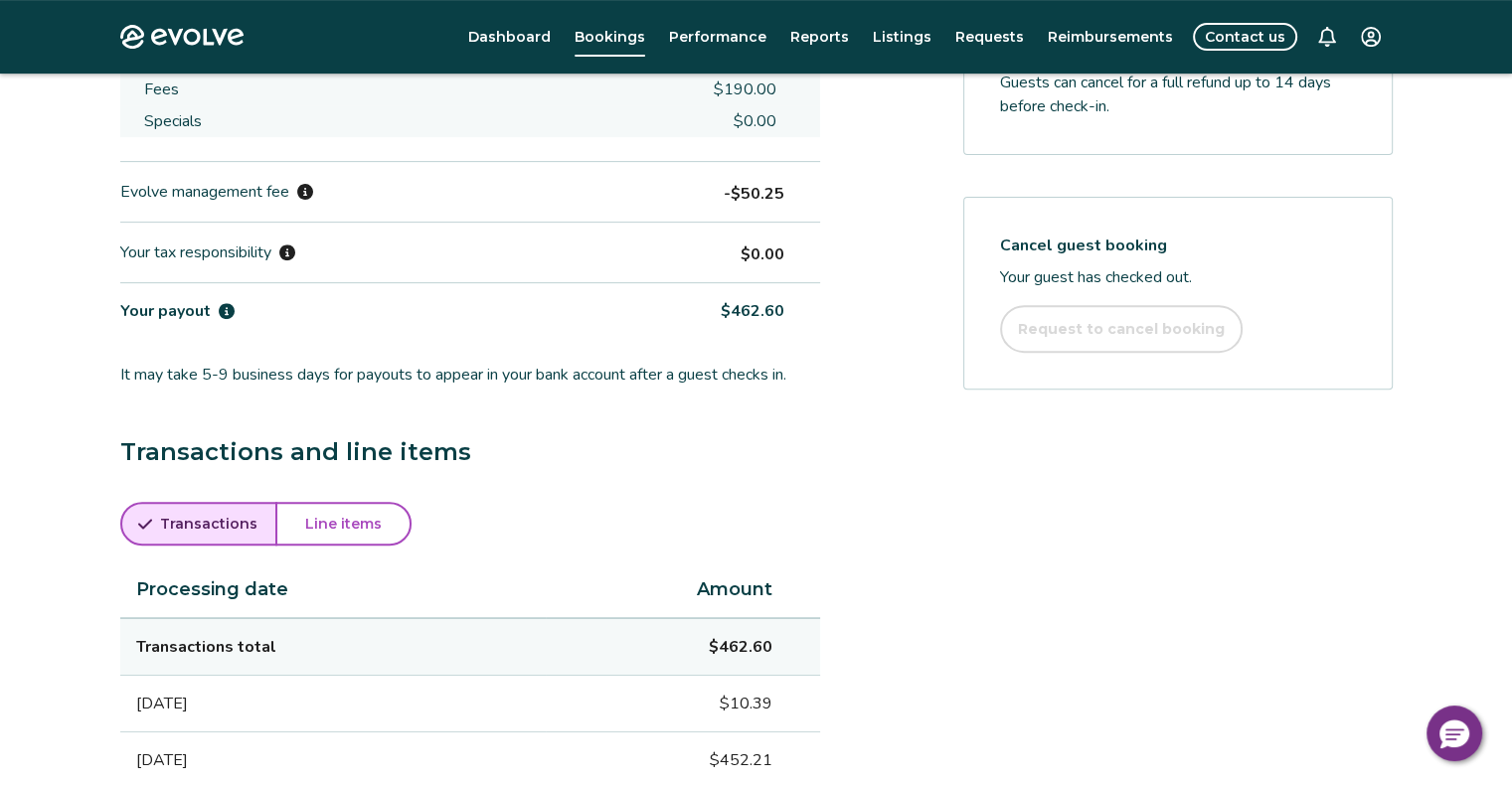 click on "Line items" at bounding box center [343, 524] 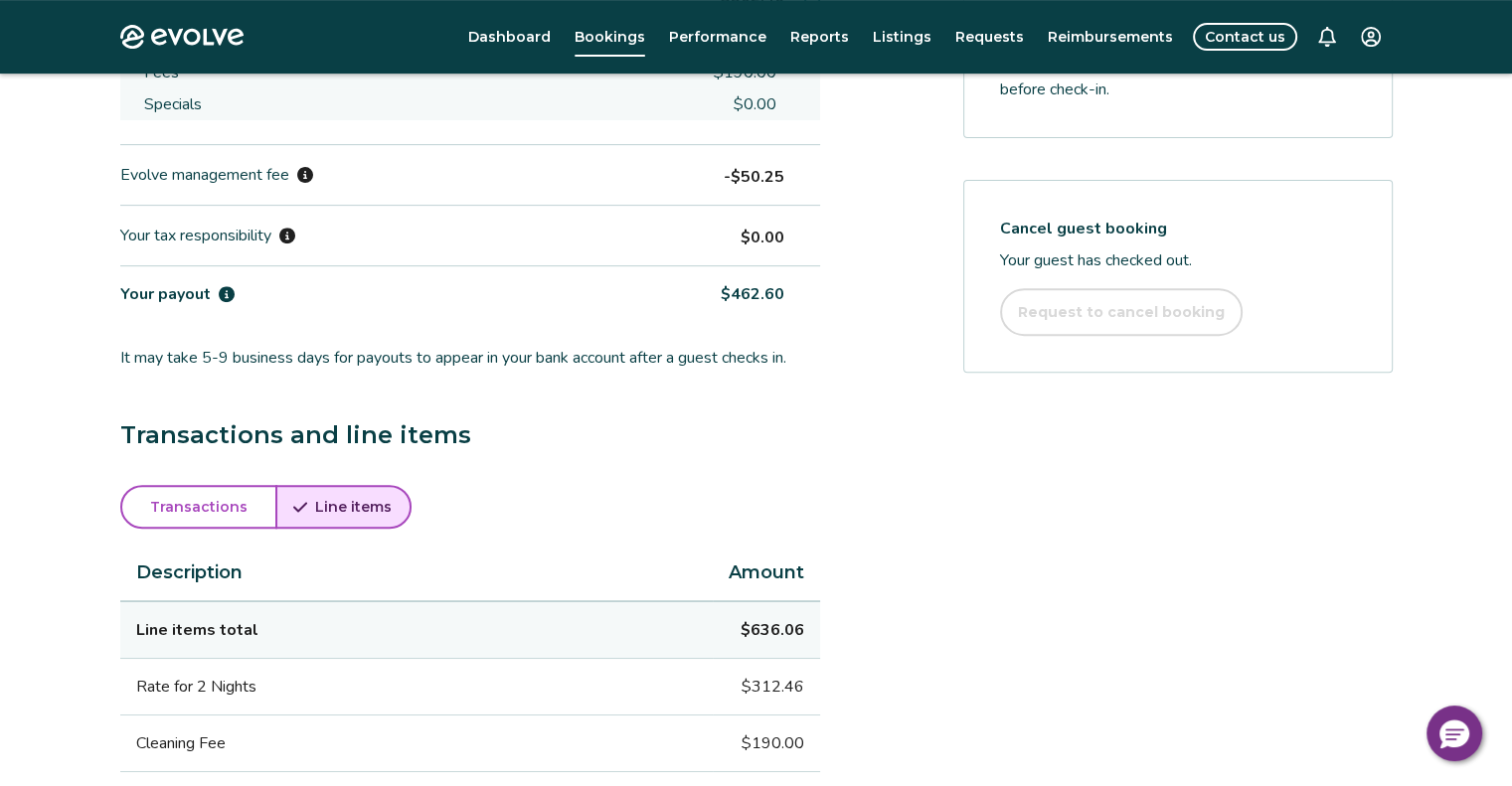 scroll, scrollTop: 646, scrollLeft: 0, axis: vertical 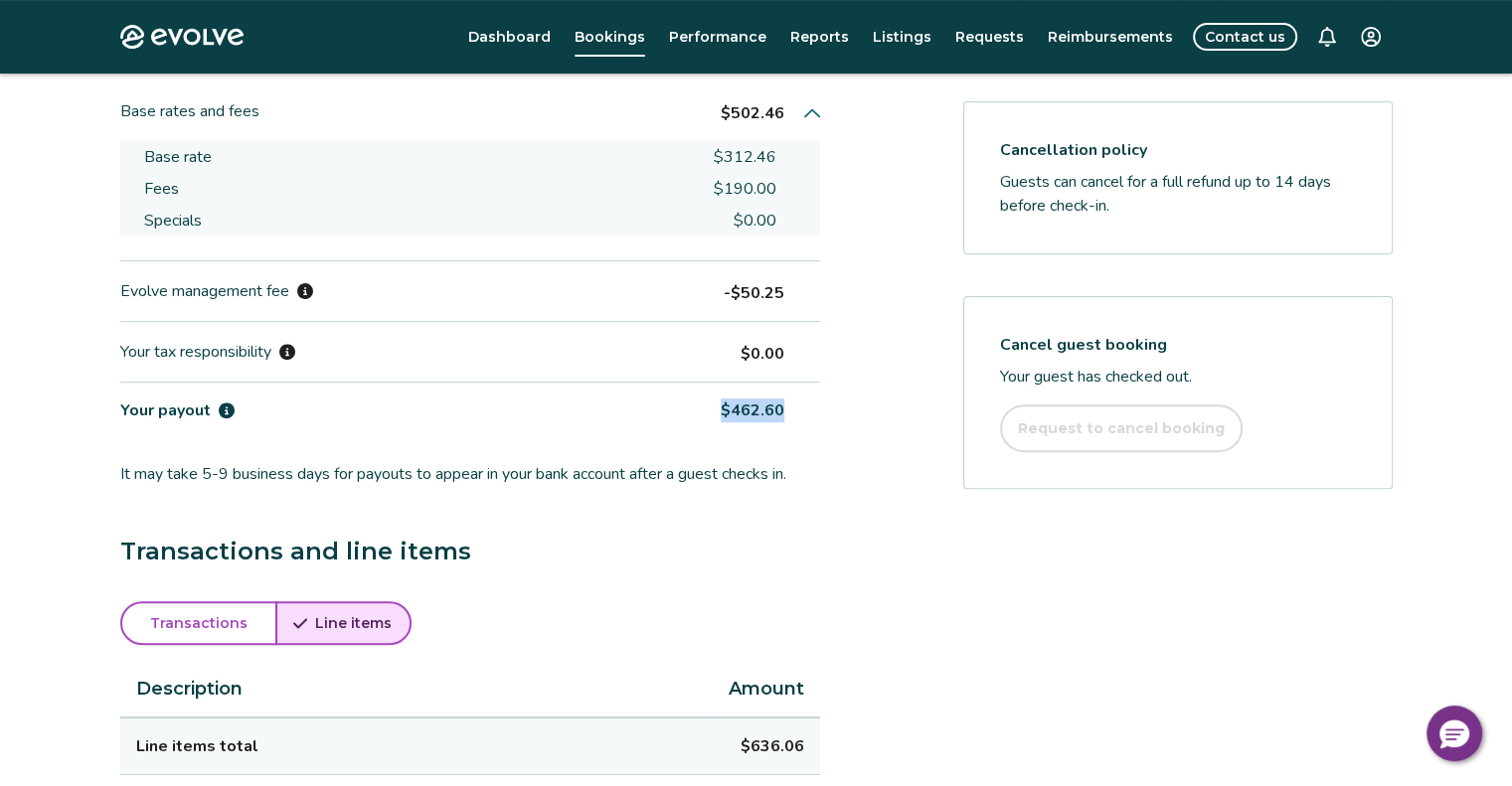 drag, startPoint x: 798, startPoint y: 420, endPoint x: 640, endPoint y: 421, distance: 158.00316 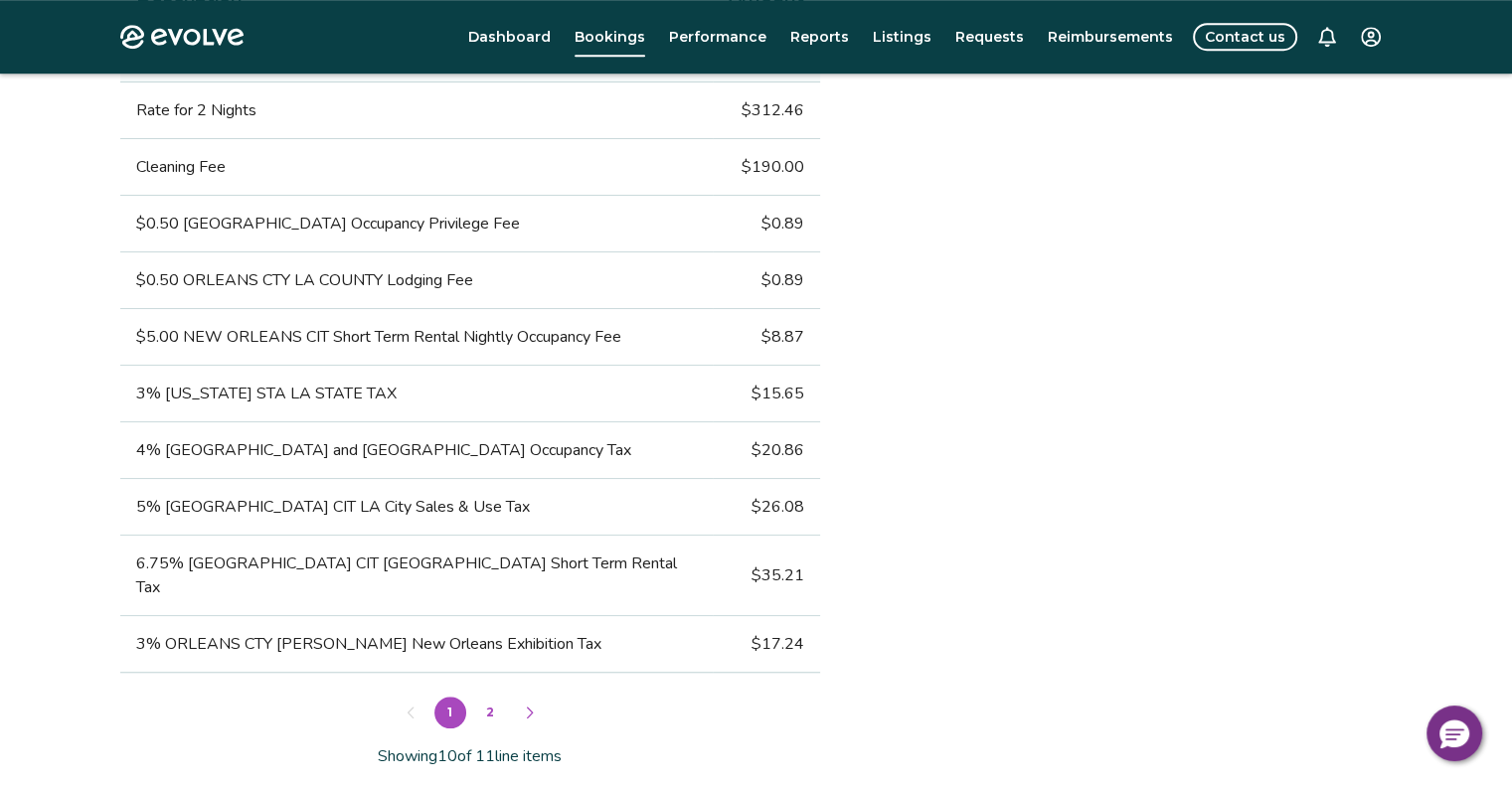 scroll, scrollTop: 1341, scrollLeft: 0, axis: vertical 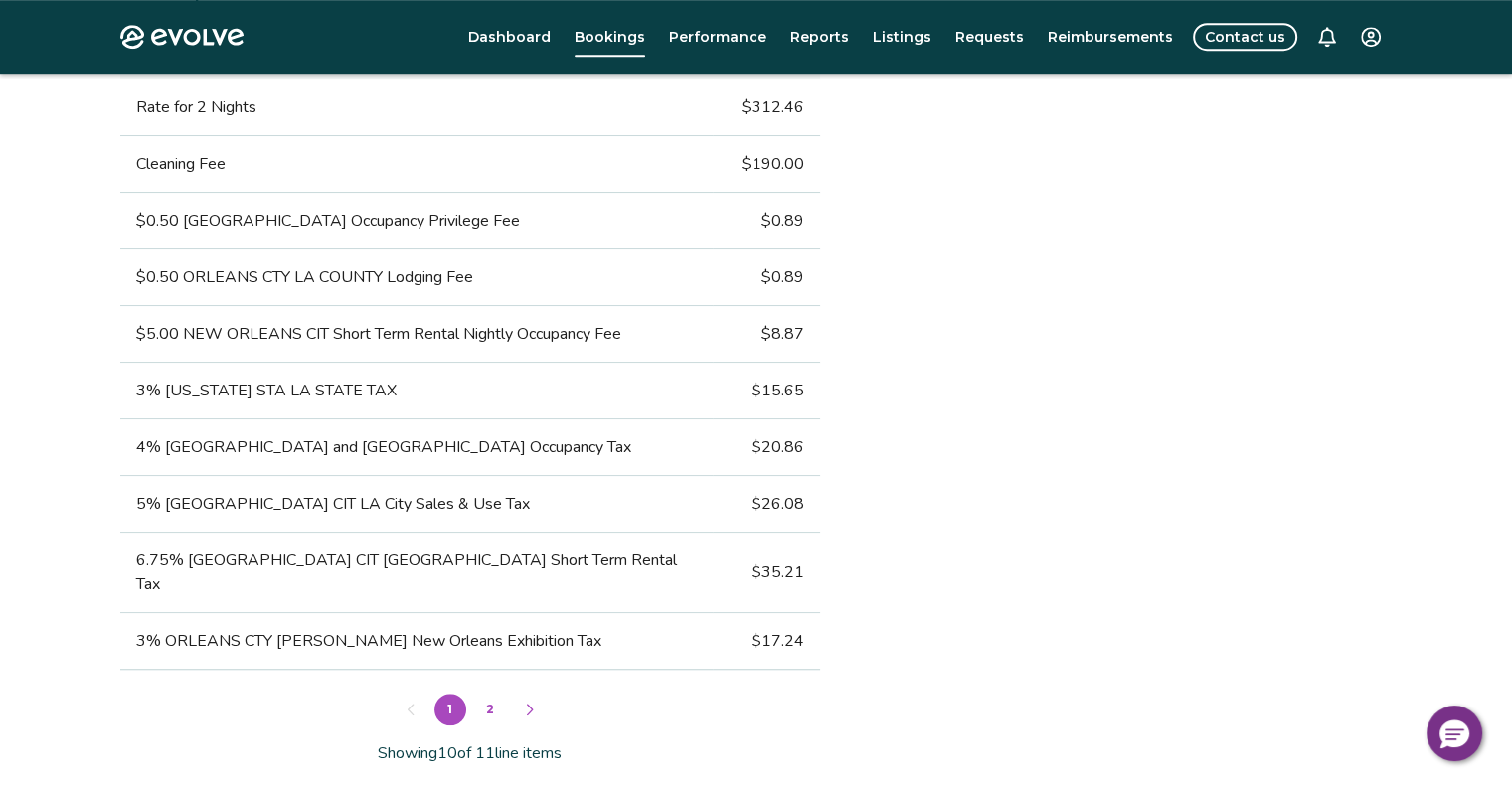 drag, startPoint x: 805, startPoint y: 627, endPoint x: 116, endPoint y: 162, distance: 831.23162 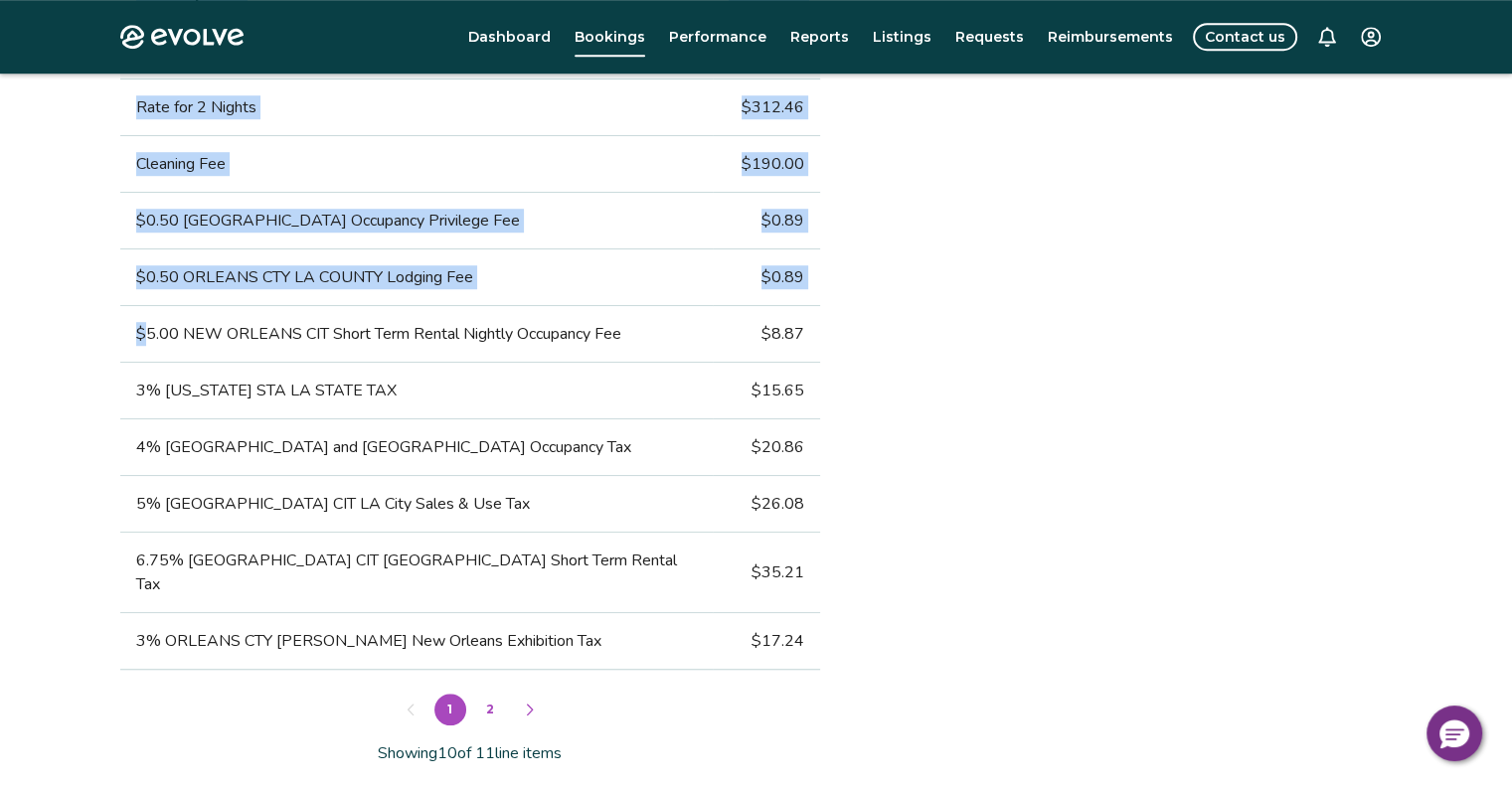 drag, startPoint x: 836, startPoint y: 625, endPoint x: 145, endPoint y: 326, distance: 752.91567 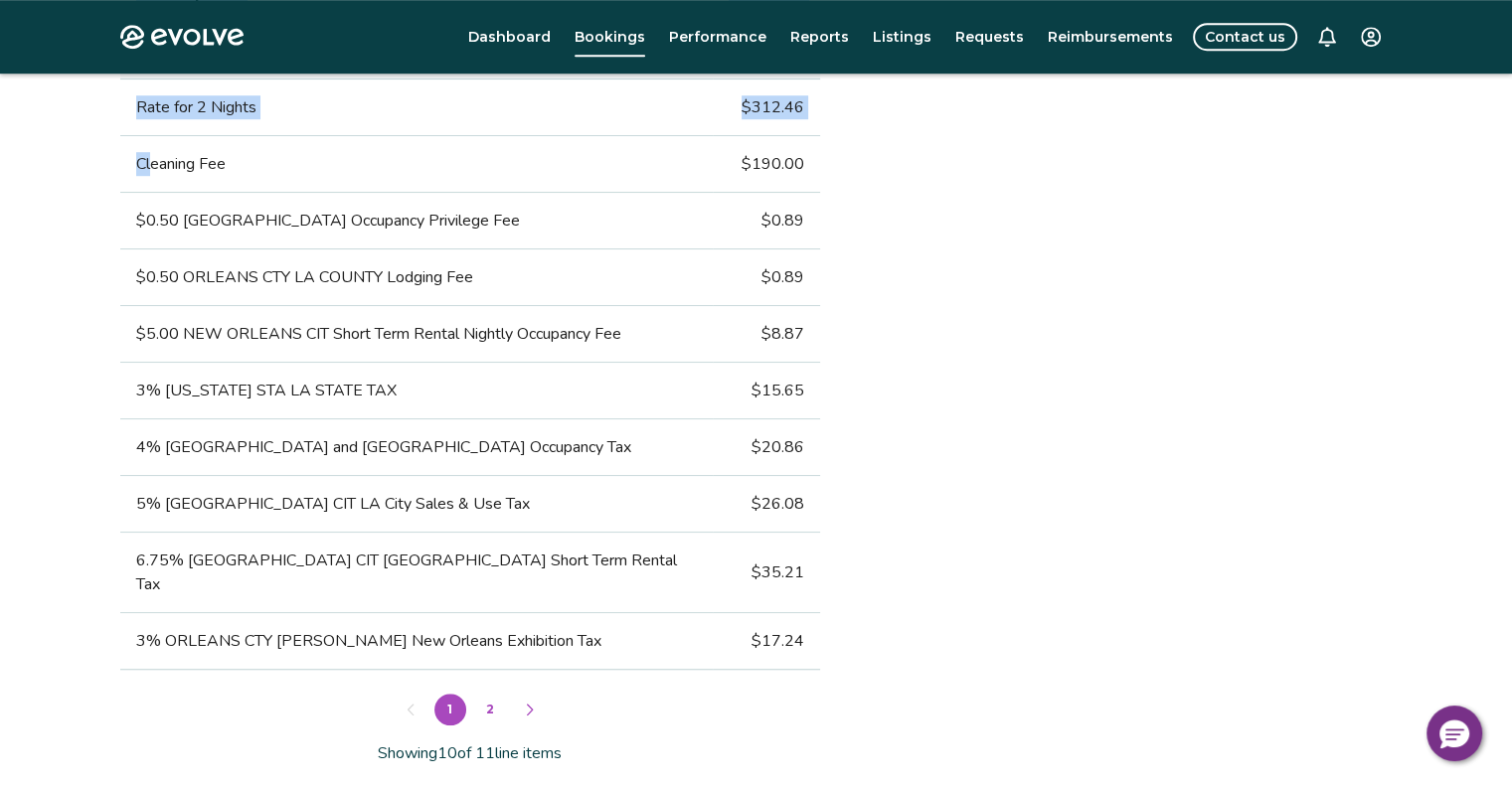drag, startPoint x: 890, startPoint y: 609, endPoint x: 154, endPoint y: 174, distance: 854.9392 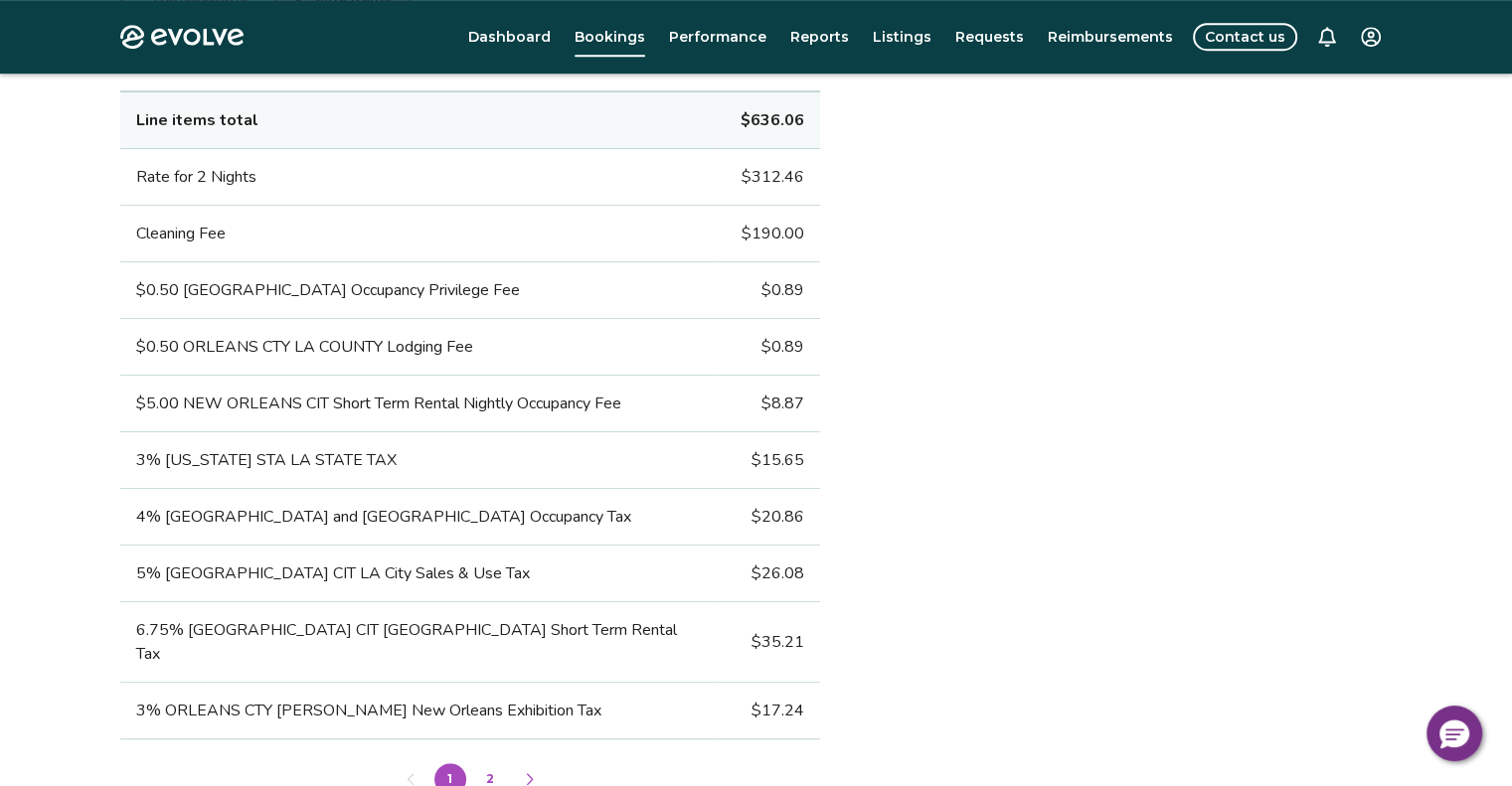 scroll, scrollTop: 1242, scrollLeft: 0, axis: vertical 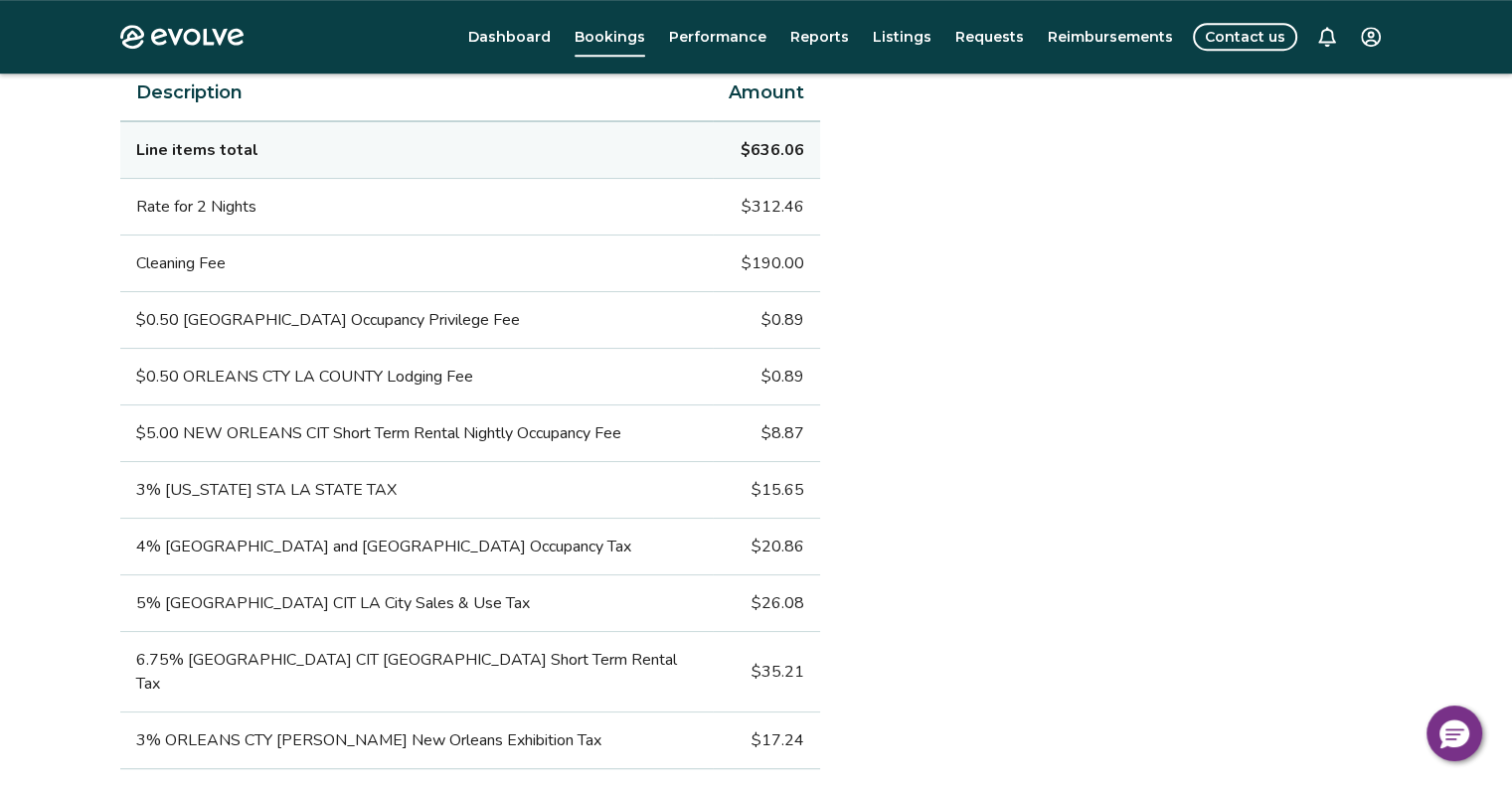 drag, startPoint x: 930, startPoint y: 637, endPoint x: 924, endPoint y: 658, distance: 21.84033 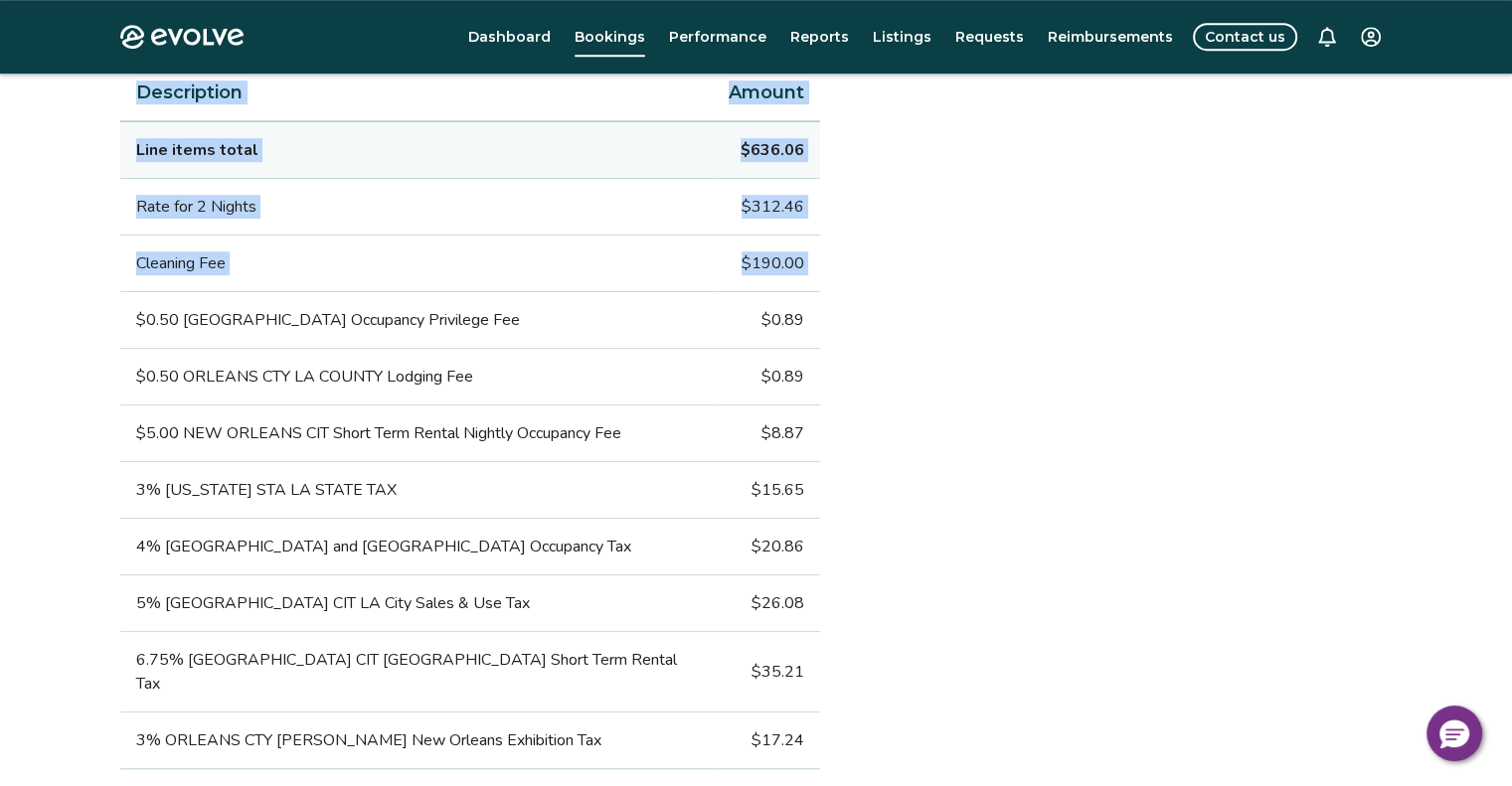 drag, startPoint x: 911, startPoint y: 707, endPoint x: 123, endPoint y: 302, distance: 885.9848 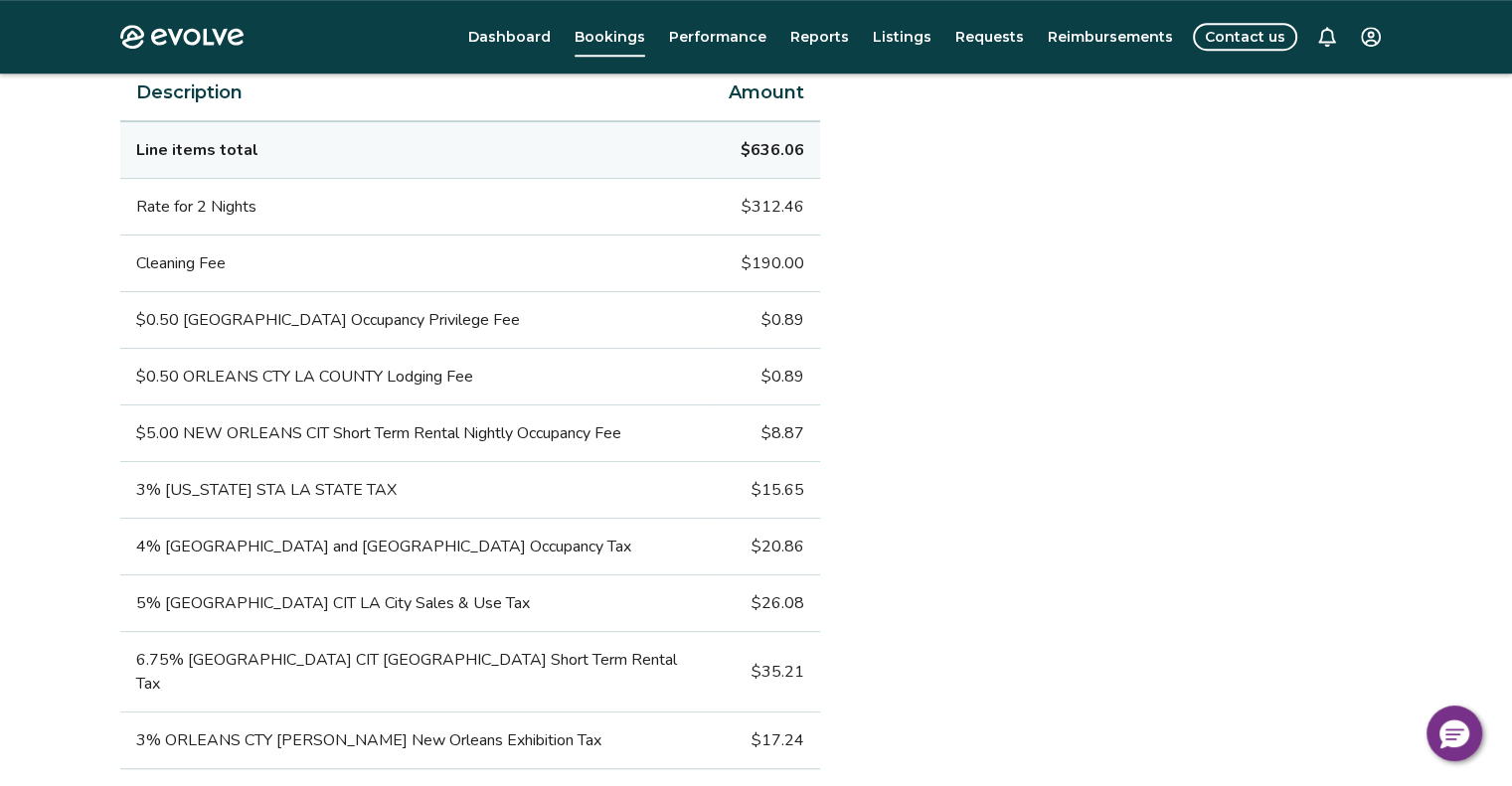 click on "Payout breakdown Your payout is $462.60 Base rates and fees $502.46 Base rate $312.46 Fees $190.00 Specials $0.00 Evolve management fee -$50.25 Your tax responsibility $0.00 Your payout $462.60 It may take 5-9 business days for payouts to appear in your bank account after a guest checks in. Transactions and line items Transactions Line items Description Amount Line items total $636.06 Rate for 2 Nights $312.46 Cleaning Fee $190.00 $0.50 [GEOGRAPHIC_DATA] Occupancy Privilege Fee $0.89 $0.50 ORLEANS CTY LA COUNTY Lodging Fee $0.89 $5.00 [GEOGRAPHIC_DATA] CIT Short Term Rental Nightly Occupancy Fee $8.87 3% [US_STATE] STA LA STATE TAX $15.65 4% [GEOGRAPHIC_DATA] and Exposition District Room Occupancy Tax $20.86 5% [GEOGRAPHIC_DATA] CIT LA City Sales & Use Tax $26.08 6.75% [GEOGRAPHIC_DATA] CIT [GEOGRAPHIC_DATA] Short Term Rental Tax $35.21 3% ORLEANS CTY [PERSON_NAME] [GEOGRAPHIC_DATA] Exhibition Tax $17.24 1 2 Showing  10  of   11  line items Submit a request Report an incident Requests and reimbursements Cancellation policy" at bounding box center (756, 166) 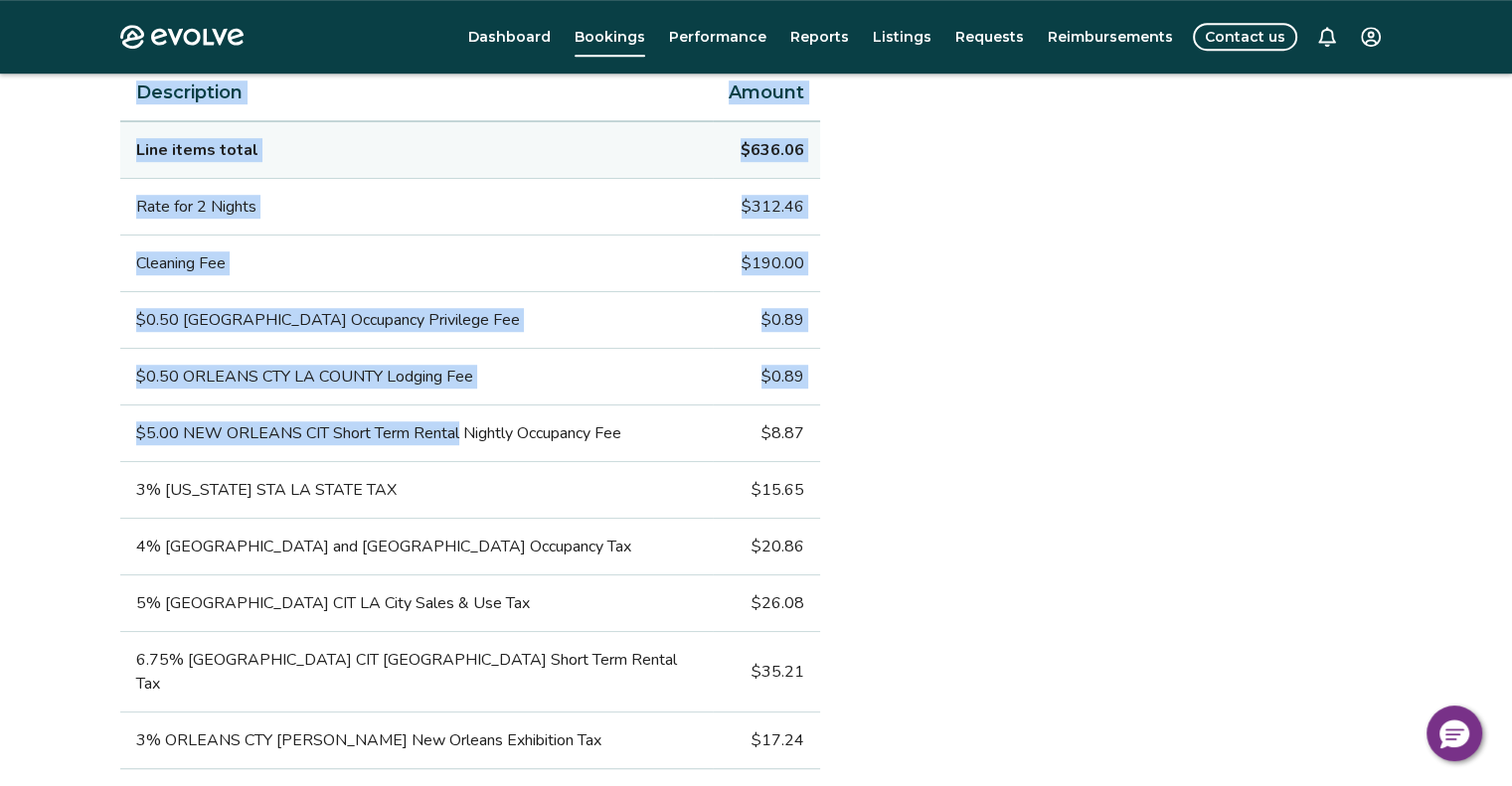 drag, startPoint x: 88, startPoint y: 309, endPoint x: 458, endPoint y: 446, distance: 394.54911 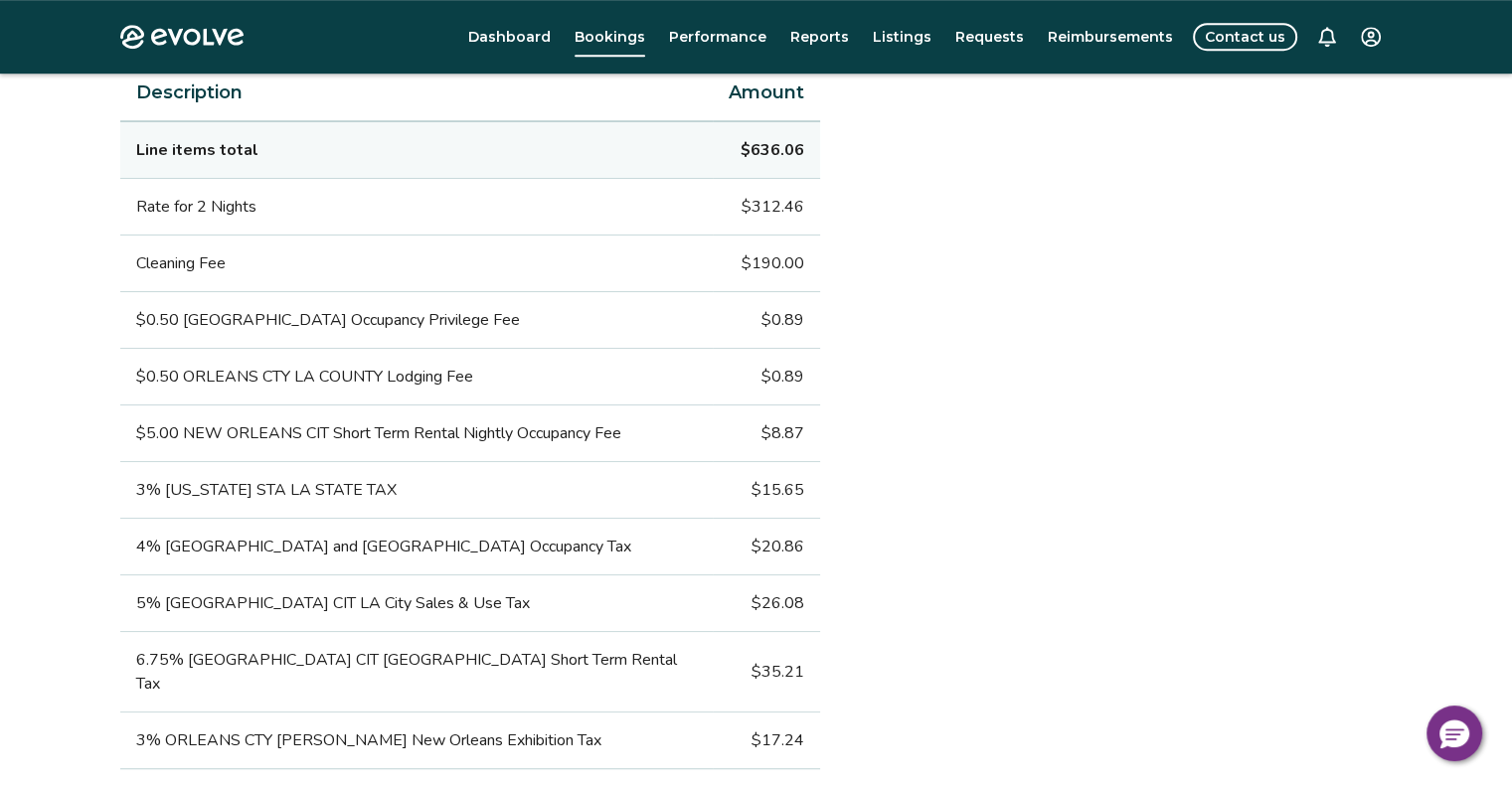 click on "Payout breakdown Your payout is $462.60 Base rates and fees $502.46 Base rate $312.46 Fees $190.00 Specials $0.00 Evolve management fee -$50.25 Your tax responsibility $0.00 Your payout $462.60 It may take 5-9 business days for payouts to appear in your bank account after a guest checks in. Transactions and line items Transactions Line items Description Amount Line items total $636.06 Rate for 2 Nights $312.46 Cleaning Fee $190.00 $0.50 [GEOGRAPHIC_DATA] Occupancy Privilege Fee $0.89 $0.50 ORLEANS CTY LA COUNTY Lodging Fee $0.89 $5.00 [GEOGRAPHIC_DATA] CIT Short Term Rental Nightly Occupancy Fee $8.87 3% [US_STATE] STA LA STATE TAX $15.65 4% [GEOGRAPHIC_DATA] and Exposition District Room Occupancy Tax $20.86 5% [GEOGRAPHIC_DATA] CIT LA City Sales & Use Tax $26.08 6.75% [GEOGRAPHIC_DATA] CIT [GEOGRAPHIC_DATA] Short Term Rental Tax $35.21 3% ORLEANS CTY [PERSON_NAME] [GEOGRAPHIC_DATA] Exhibition Tax $17.24 1 2 Showing  10  of   11  line items Submit a request Report an incident Requests and reimbursements Cancellation policy" at bounding box center [756, 166] 